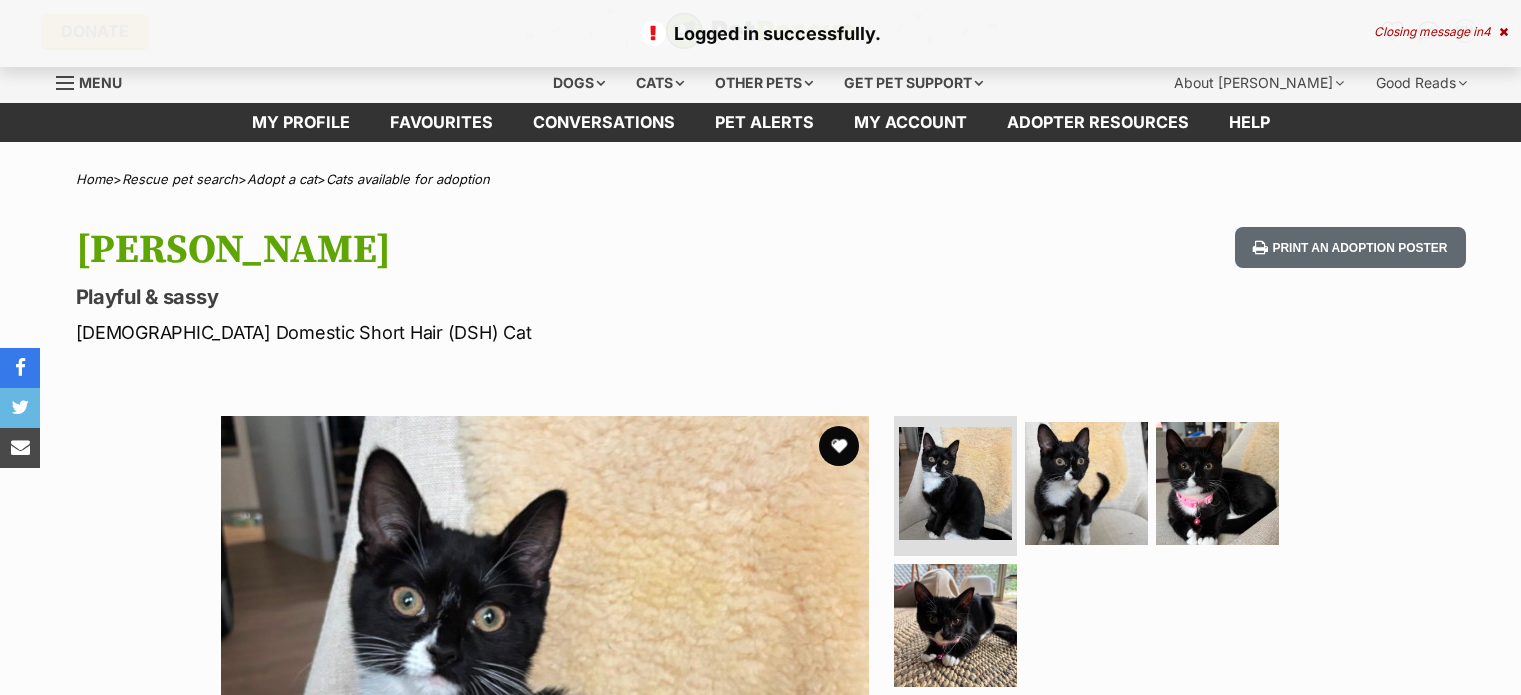 scroll, scrollTop: 0, scrollLeft: 0, axis: both 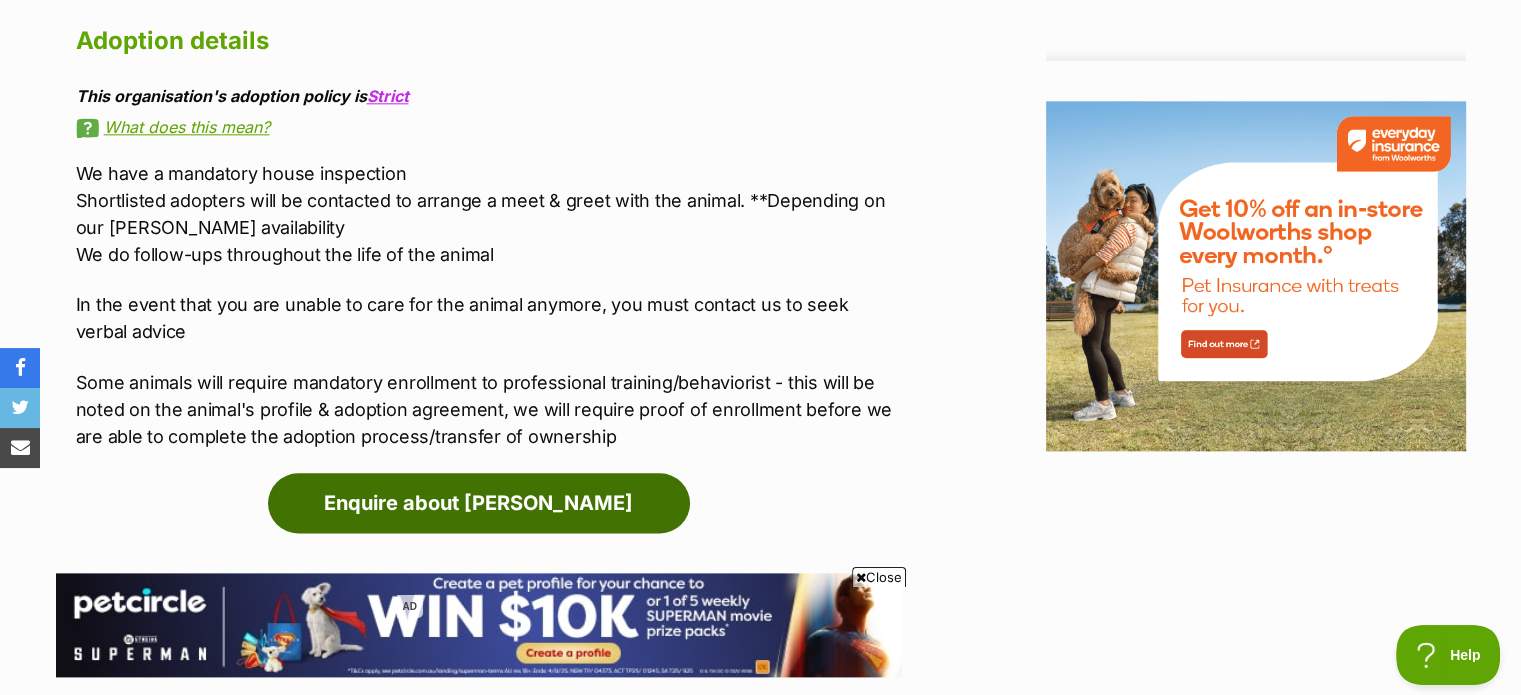 click on "Enquire about Mimi" at bounding box center [479, 503] 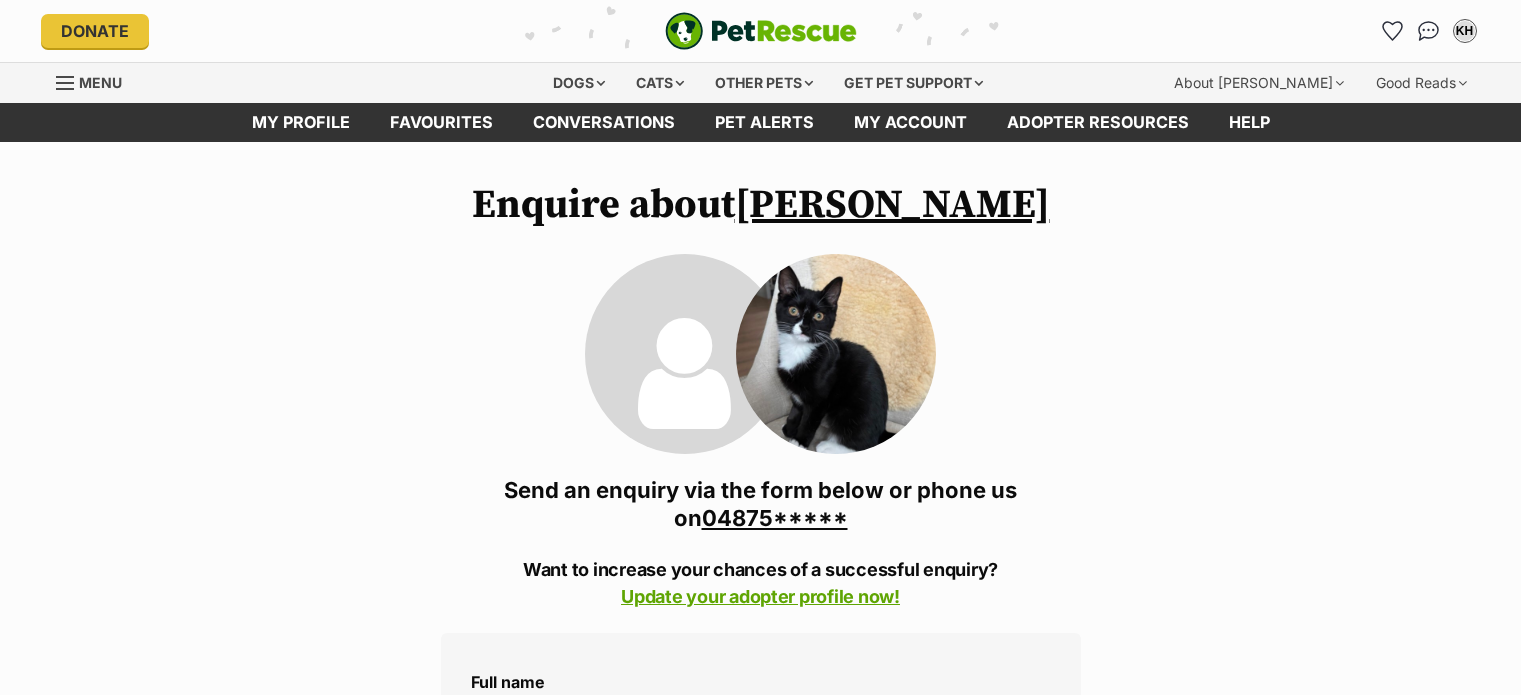 scroll, scrollTop: 0, scrollLeft: 0, axis: both 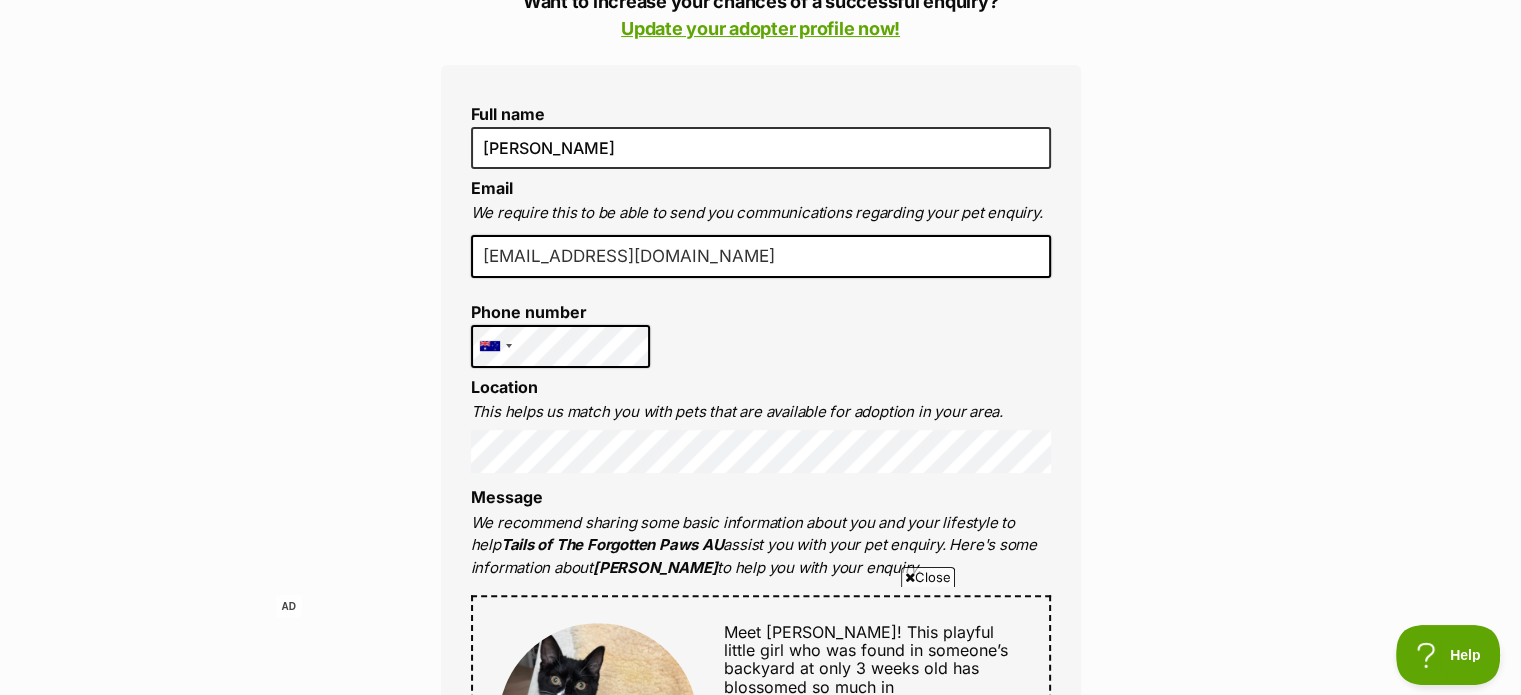 click on "Enquire about  Mimi
0487531421
Send an enquiry via the form below or phone us on
04875*****
Want to increase your chances of a successful enquiry?
Update your adopter profile now!
Full name Kathleen Hocking
Email
We require this to be able to send you communications regarding your pet enquiry.
kaffa_62@hotmail.com
Phone number United States +1 United Kingdom +44 Afghanistan (‫افغانستان‬‎) +93 Albania (Shqipëri) +355 Algeria (‫الجزائر‬‎) +213 American Samoa +1684 Andorra +376 Angola +244 Anguilla +1264 Antigua and Barbuda +1268 Argentina +54 Armenia (Հայաստան) +374 Aruba +297 Australia +61 Austria (Österreich) +43 Azerbaijan (Azərbaycan) +994 Bahamas +1242 Bahrain (‫البحرين‬‎) +973 Bangladesh (বাংলাদেশ) +880 Barbados +1246 Belarus (Беларусь) +375 Belgium (België) +32 Belize +501 Benin (Bénin) +229 Bermuda +1441 Bhutan (འབྲུག) +975 Bolivia +591 +387 Botswana +267 +55 +1" at bounding box center [760, 1049] 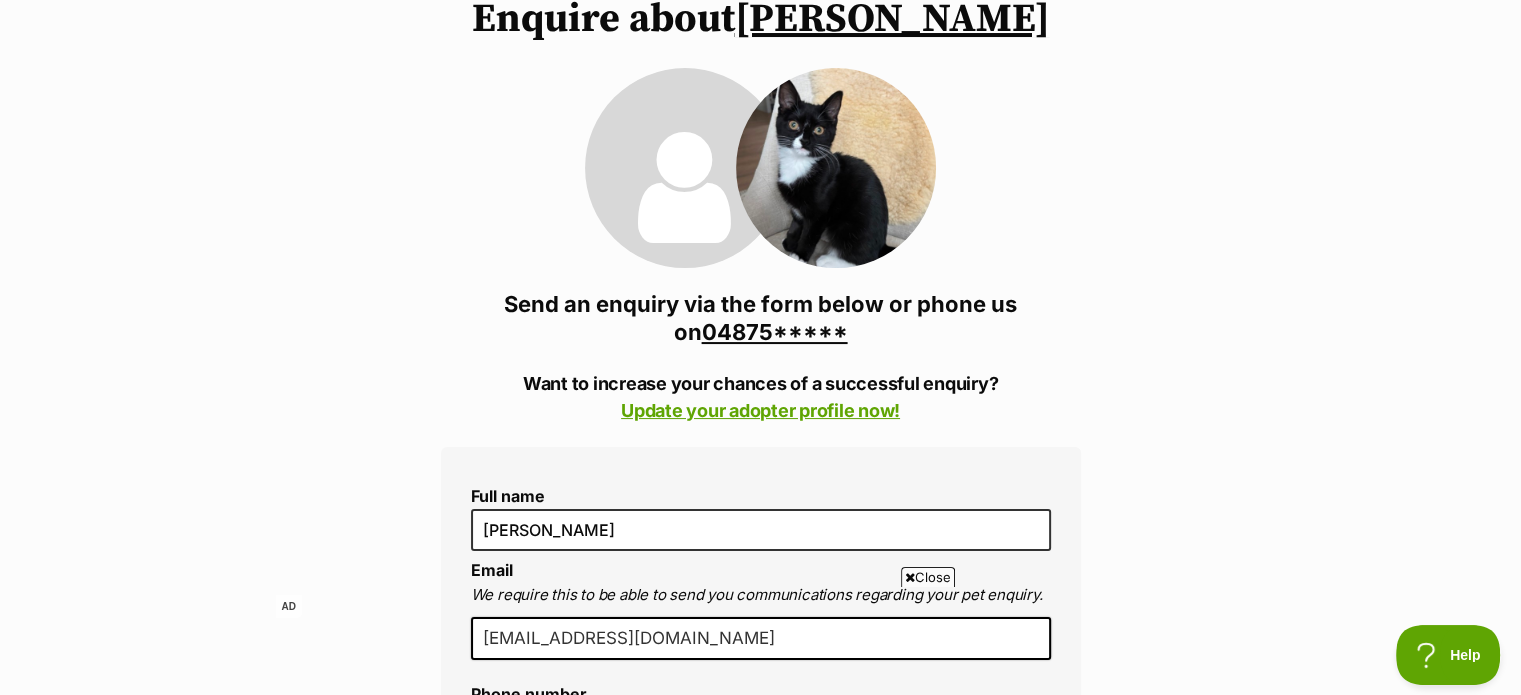 scroll, scrollTop: 208, scrollLeft: 0, axis: vertical 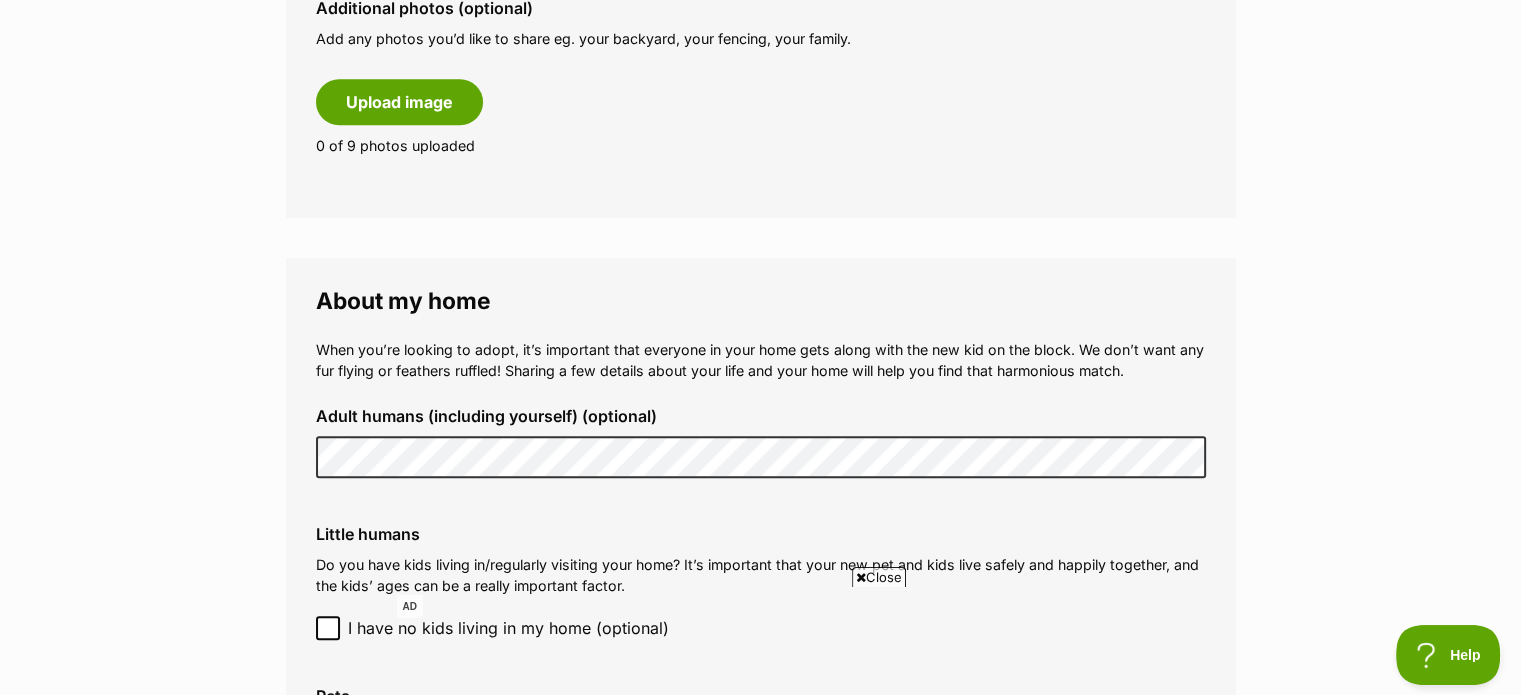 click at bounding box center (861, 577) 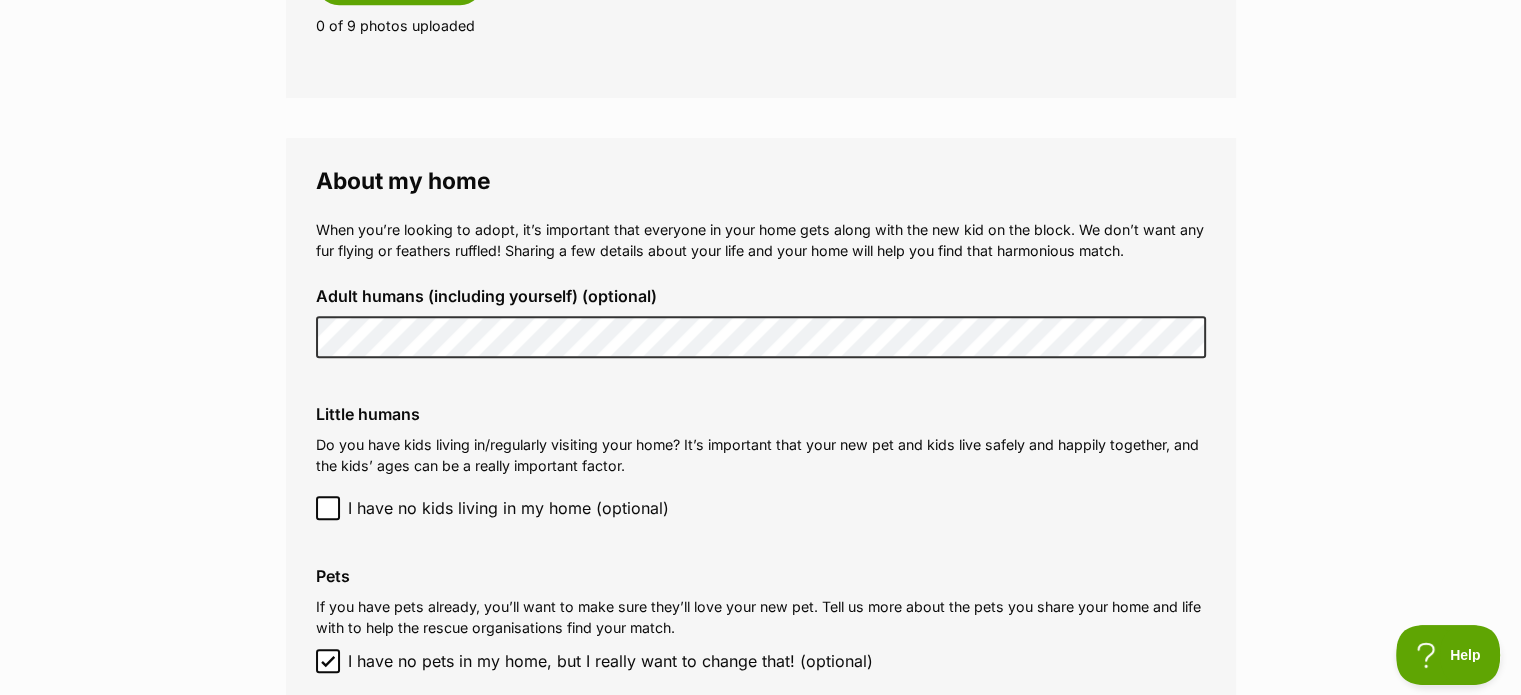 scroll, scrollTop: 1370, scrollLeft: 0, axis: vertical 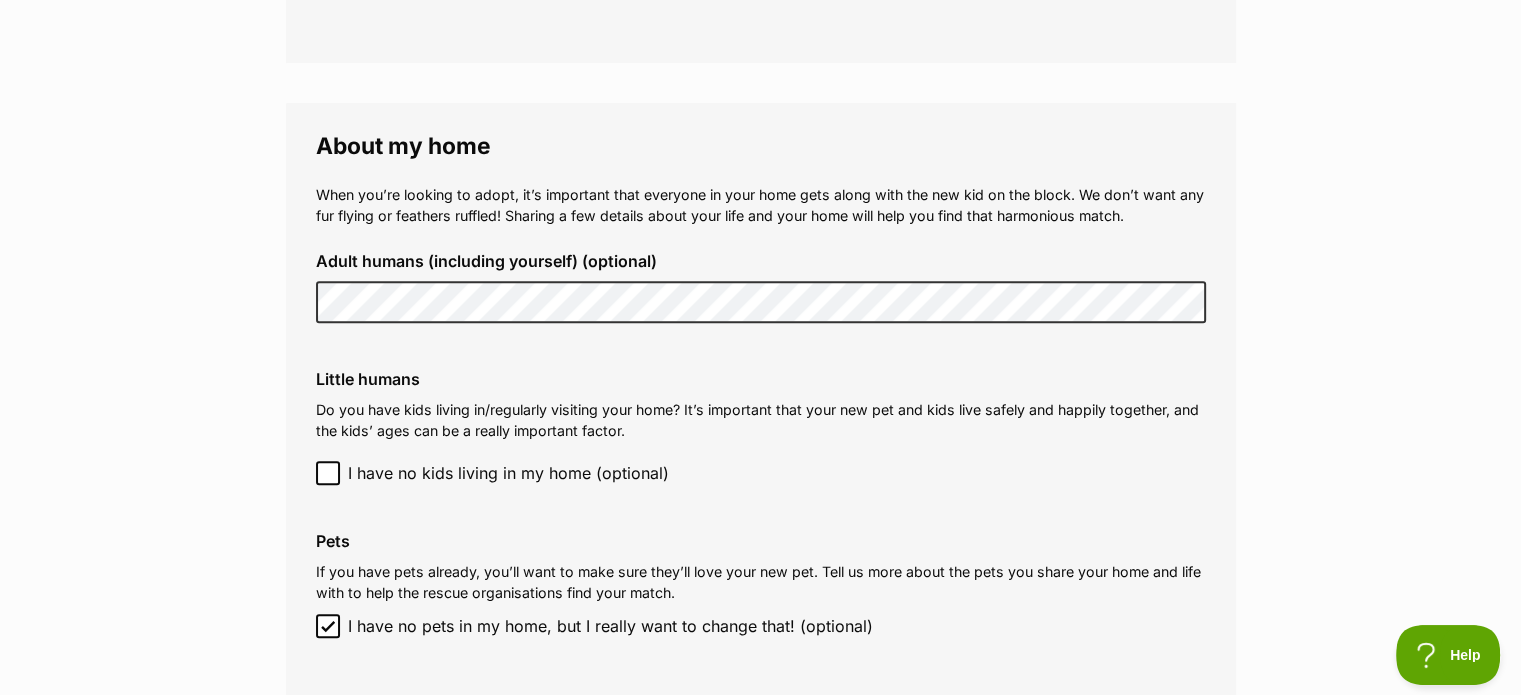 click on "Little humans
Do you have kids living in/regularly visiting your home? It’s important that your new pet and kids live safely and happily together, and the kids’ ages can be a really important factor.
I have no kids living in my home (optional)
Add a child" at bounding box center [761, 427] 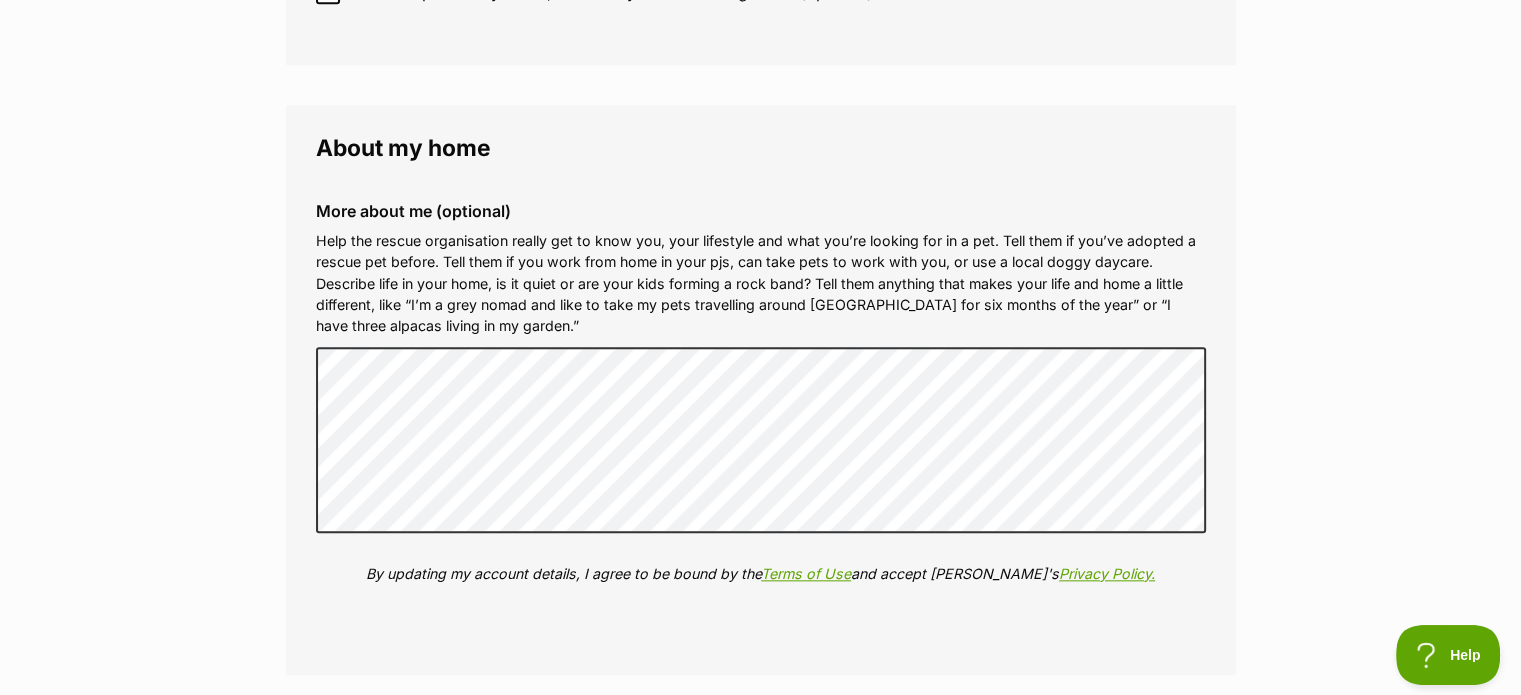 scroll, scrollTop: 2004, scrollLeft: 0, axis: vertical 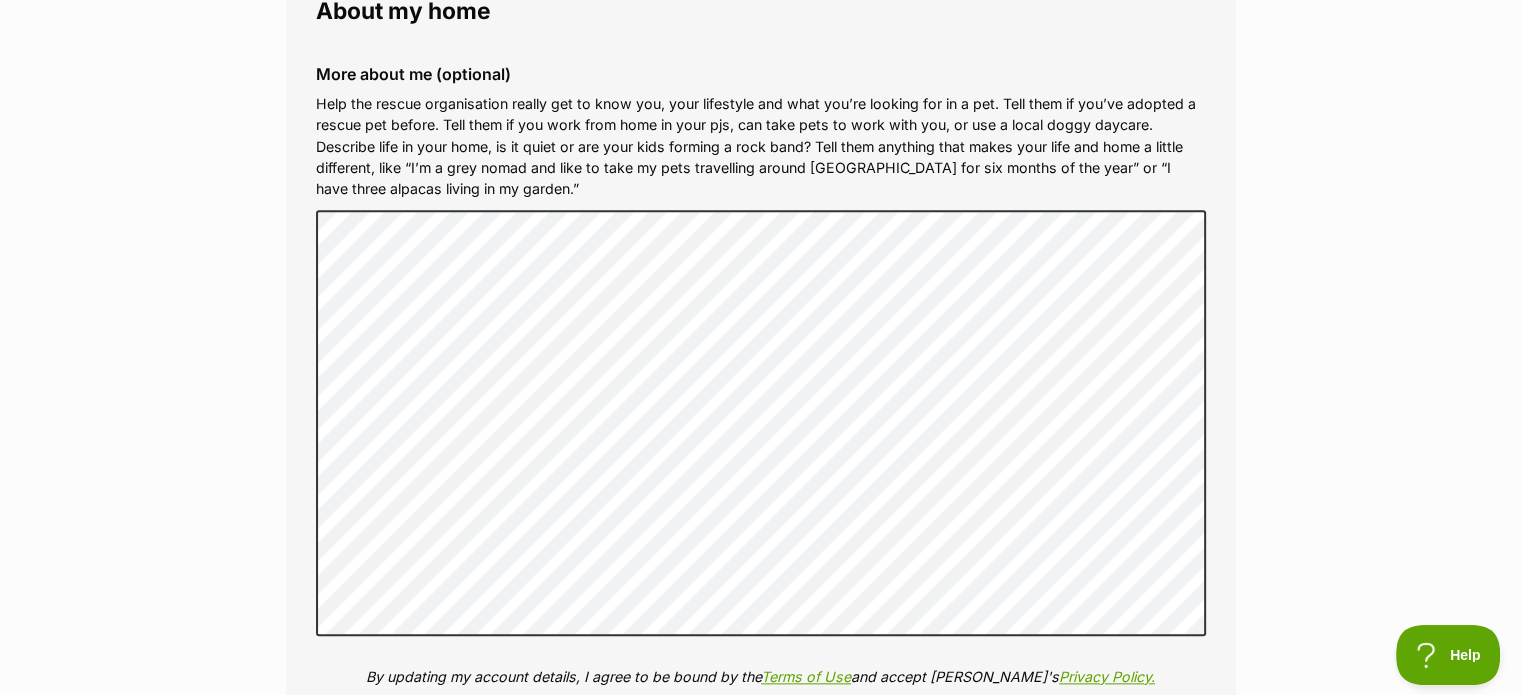 click on "My adopter profile
Why do I need an adopter profile?
Your adopter profile will not be visible to the public.
Great adoptions happen when a great match is made. Completing your profile helps rescue organisations get to know you and what you’re looking for in a pet. Only when you submit an adoption enquiry via the PetRescue website will we send your details to the organisation caring for that pet.
About me
Phone number (optional)
This is only shared with PetRescue and the rescue organisations you contact with a pet adoption enquiry. This is how we can all get in touch.
Where you live
Address line 1 (optional)
Address line 2 (optional)
Suburb (optional)
State Victoria
Postcode
Enter your postcode, or start typing the suburb and select the relevant location.
Profile photo (optional)
Upload image
Remove profile image (optional)
Additional photos (optional)" at bounding box center (760, -506) 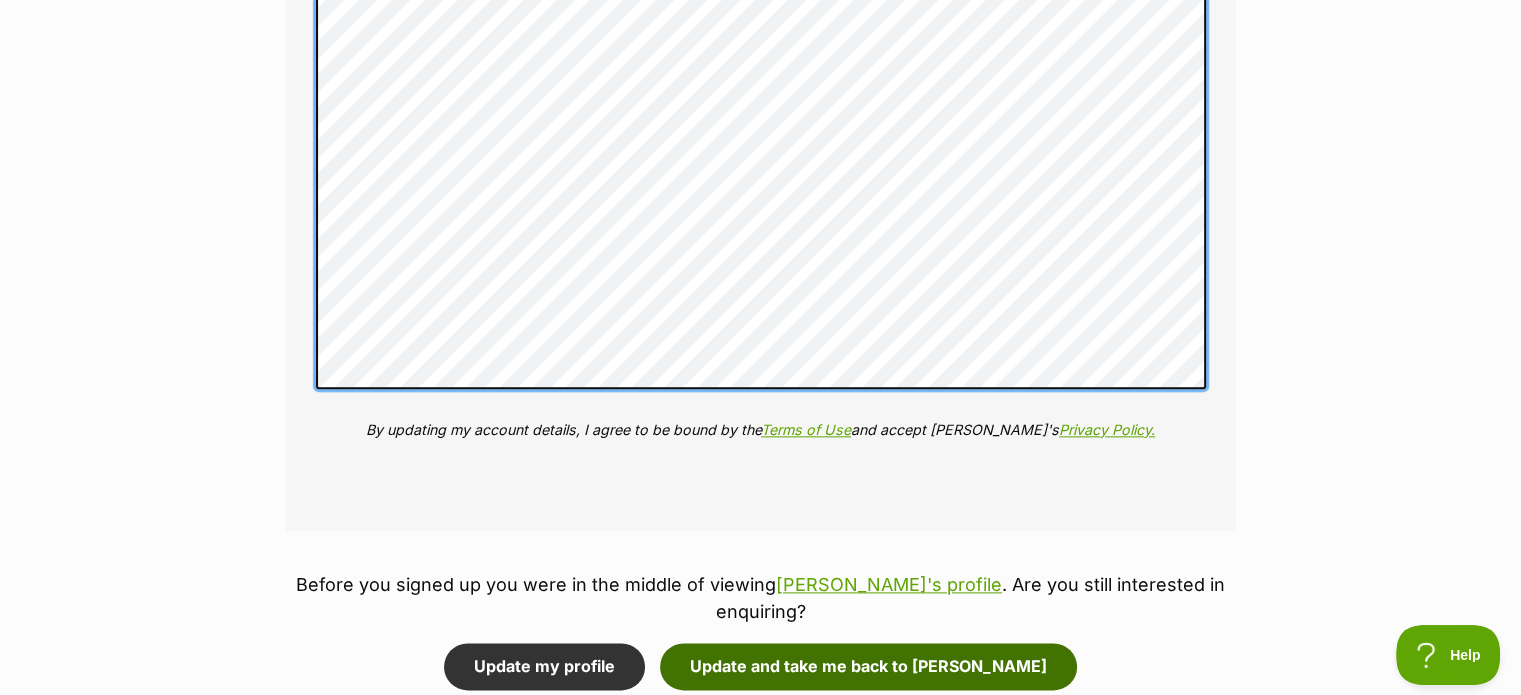 scroll, scrollTop: 2415, scrollLeft: 0, axis: vertical 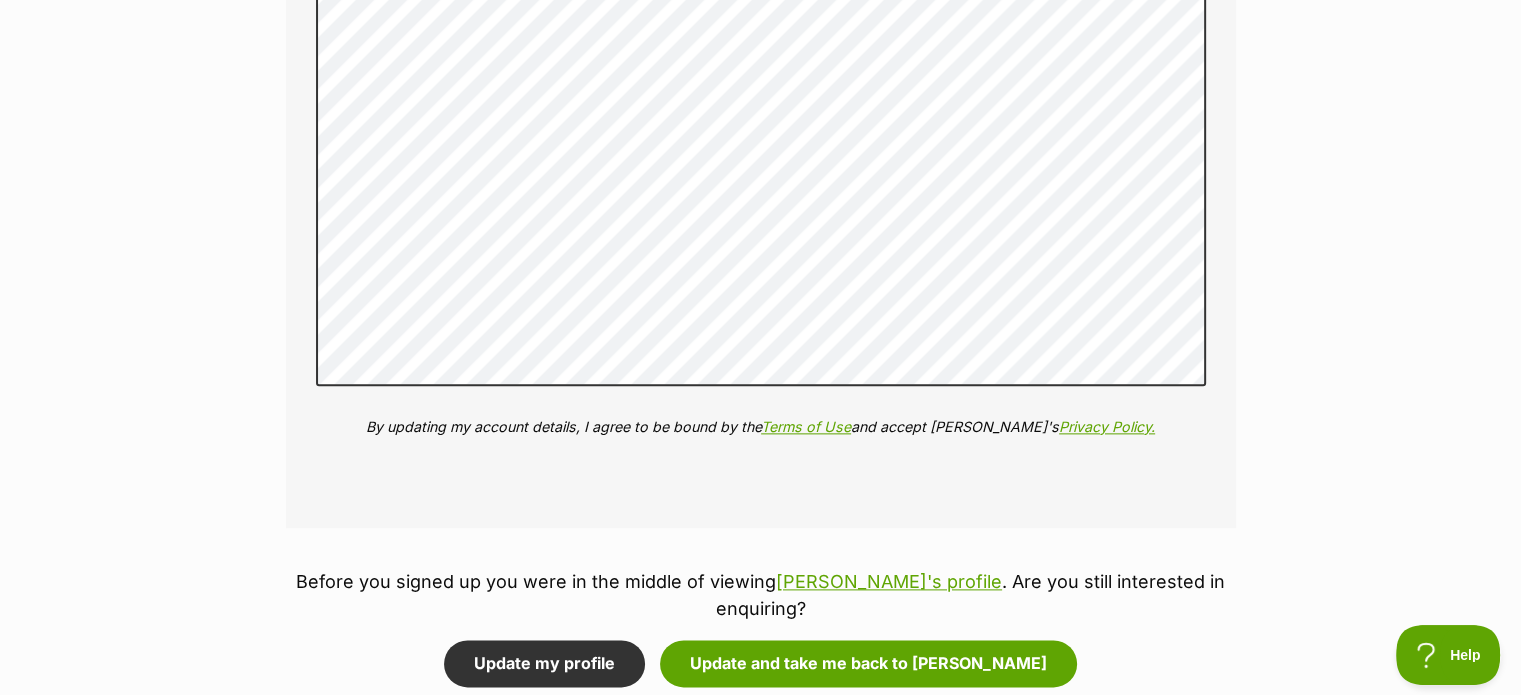 click on "My adopter profile
Why do I need an adopter profile?
Your adopter profile will not be visible to the public.
Great adoptions happen when a great match is made. Completing your profile helps rescue organisations get to know you and what you’re looking for in a pet. Only when you submit an adoption enquiry via the PetRescue website will we send your details to the organisation caring for that pet.
About me
Phone number (optional)
This is only shared with [PERSON_NAME] and the rescue organisations you contact with a pet adoption enquiry. This is how we can all get in touch.
Where you live
Address line 1 (optional)
Address line 2 (optional)
Suburb (optional)
State [GEOGRAPHIC_DATA]
Postcode
Enter your postcode, or start typing the suburb and select the relevant location.
Profile photo (optional)
Upload image
Remove profile image (optional)
Additional photos (optional)" at bounding box center (760, -768) 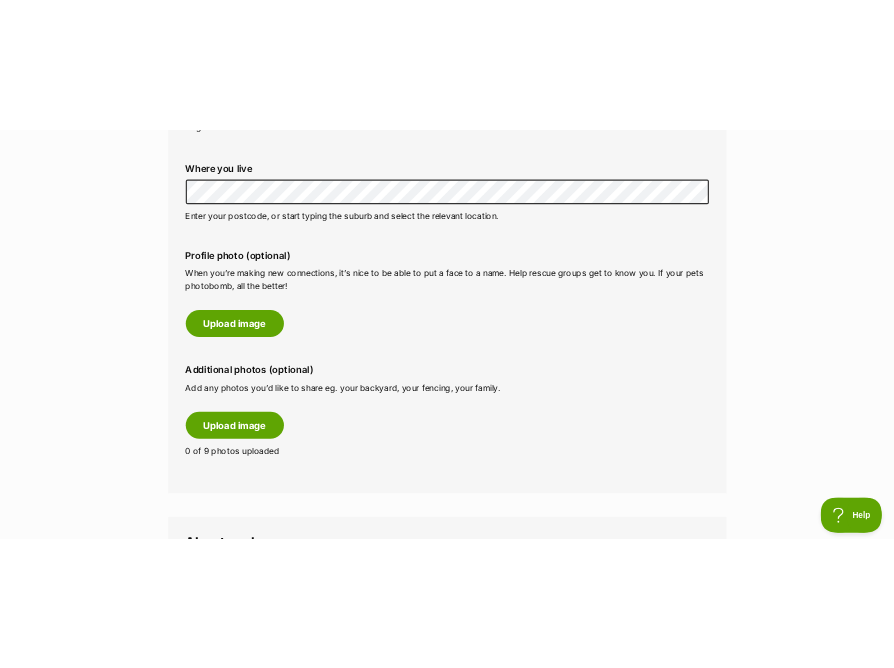 scroll, scrollTop: 812, scrollLeft: 0, axis: vertical 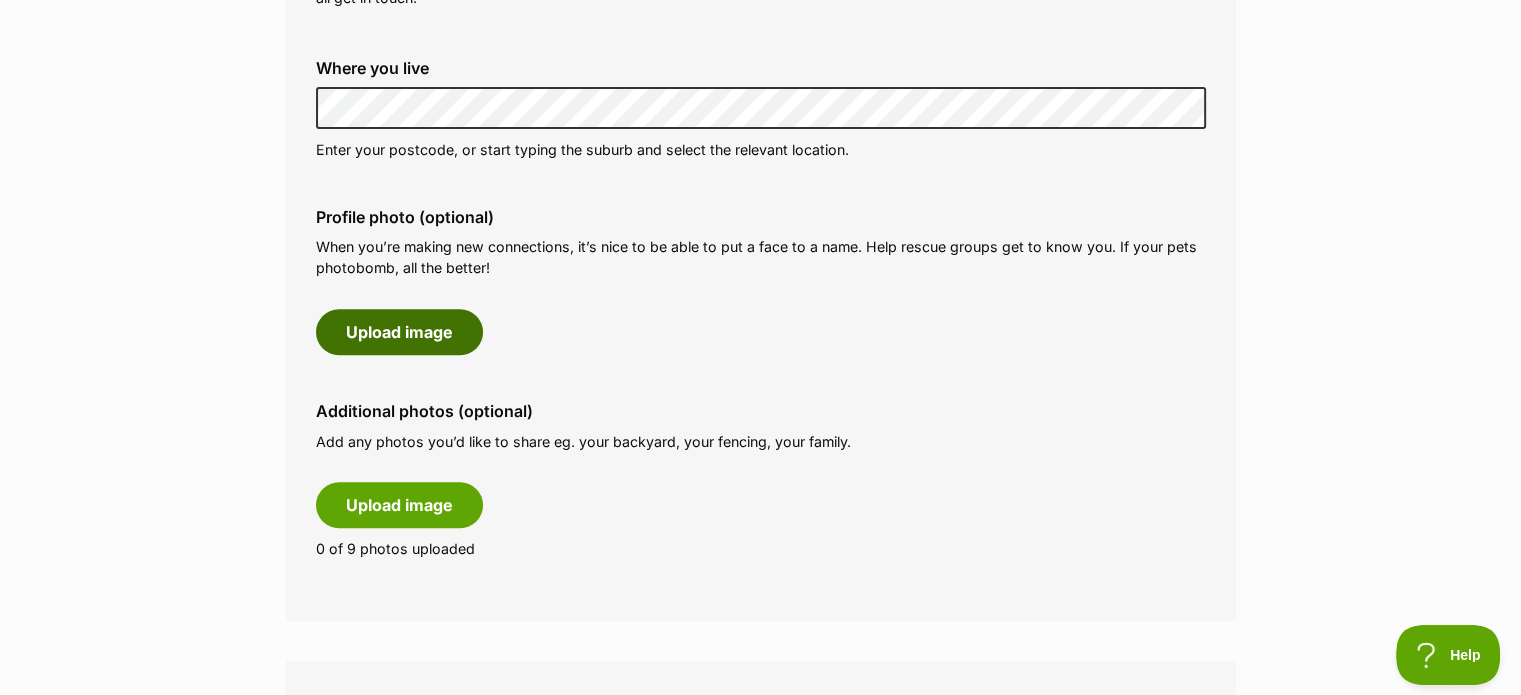 click on "Upload image" at bounding box center [399, 332] 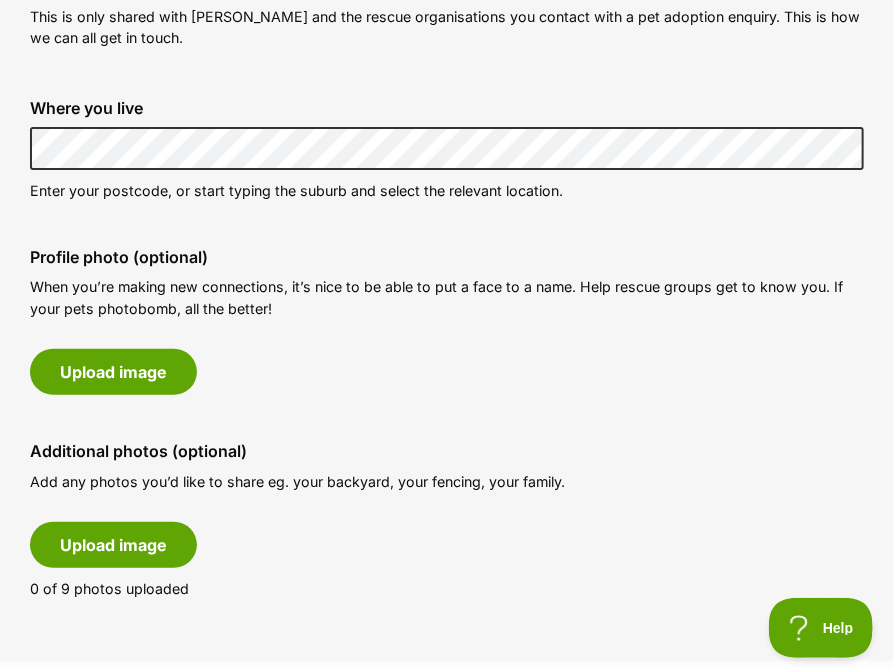 scroll, scrollTop: 0, scrollLeft: 0, axis: both 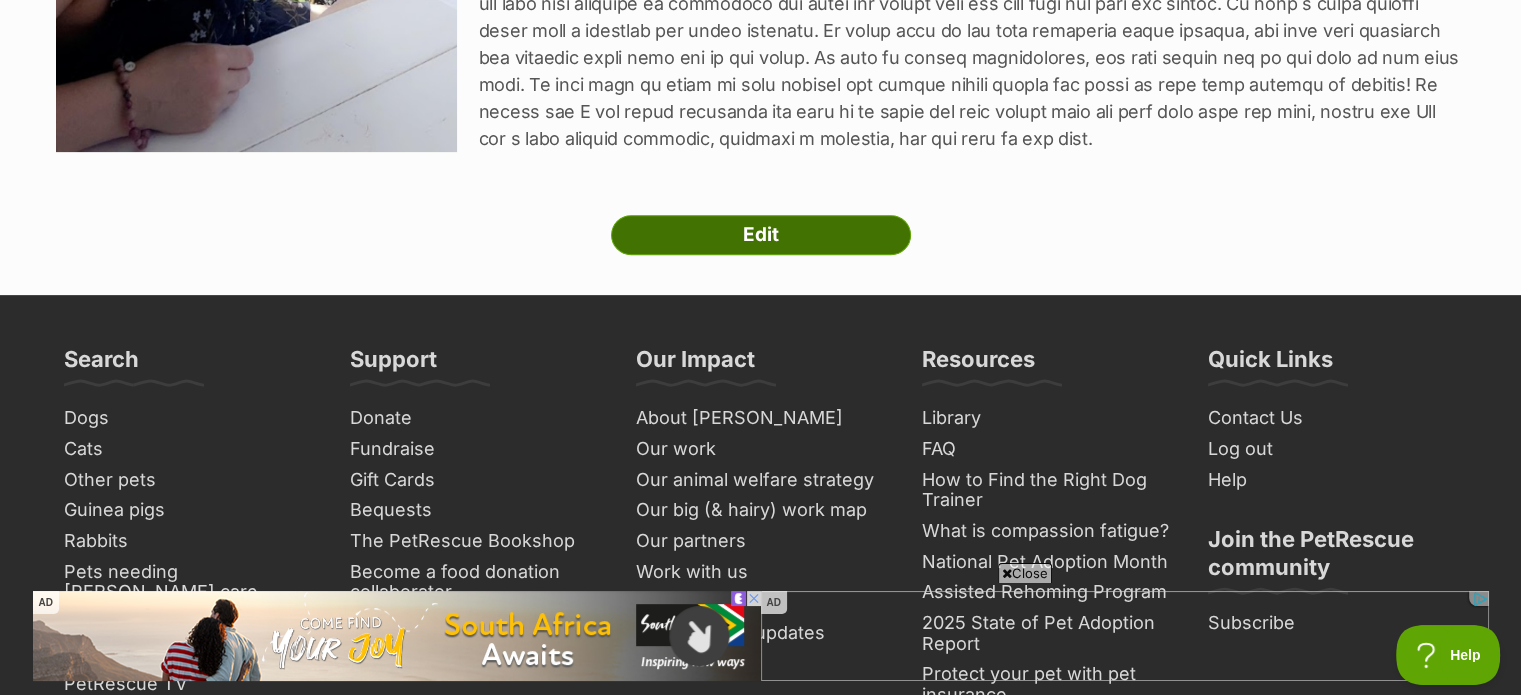 click on "Edit" at bounding box center (761, 235) 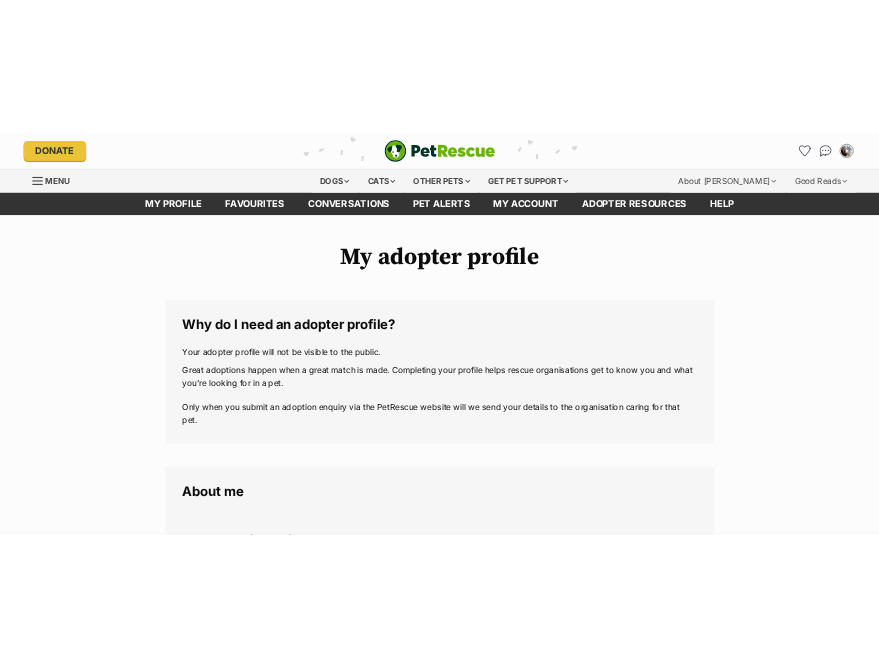 scroll, scrollTop: 0, scrollLeft: 0, axis: both 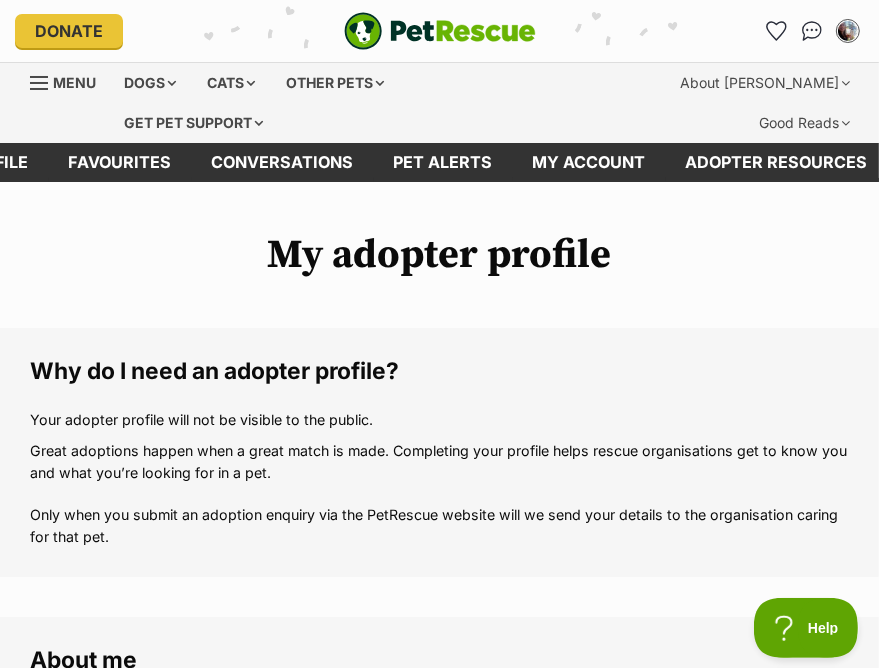 click on "Why do I need an adopter profile?
Your adopter profile will not be visible to the public.
Great adoptions happen when a great match is made. Completing your profile helps rescue organisations get to know you and what you’re looking for in a pet. Only when you submit an adoption enquiry via the PetRescue website will we send your details to the organisation caring for that pet." at bounding box center [439, 452] 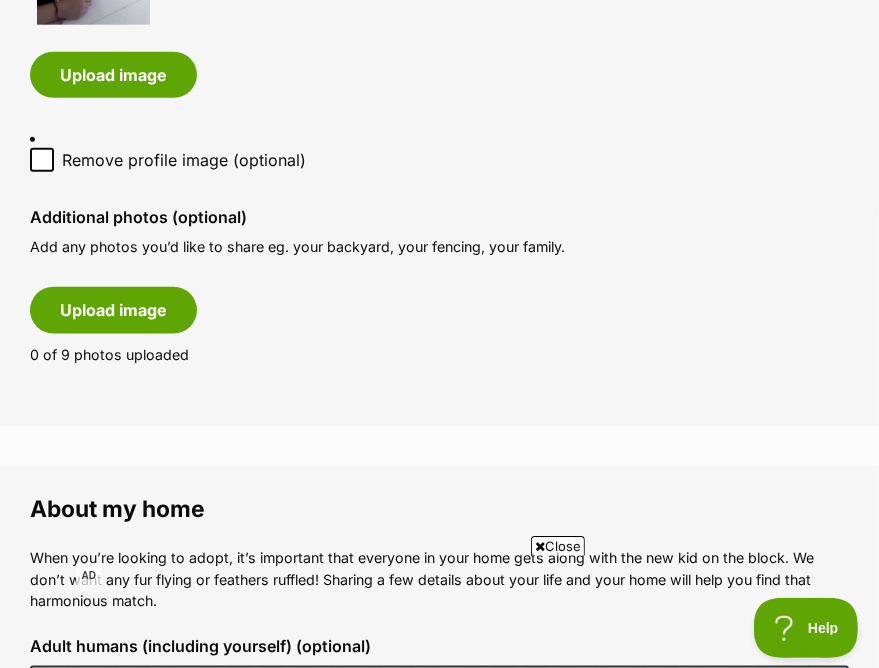 scroll, scrollTop: 1316, scrollLeft: 0, axis: vertical 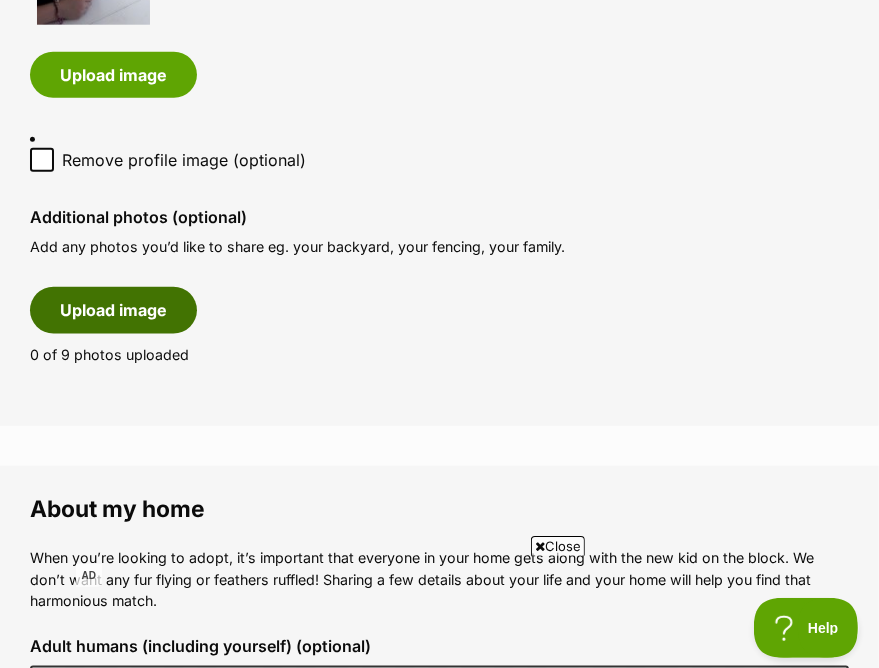 click on "Upload image" at bounding box center (113, 310) 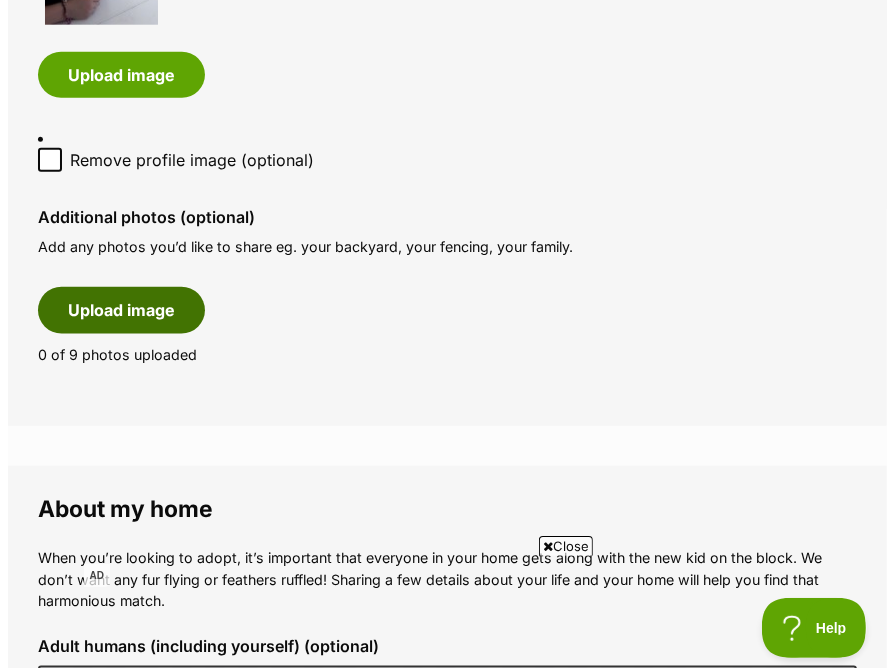 scroll, scrollTop: 1276, scrollLeft: 0, axis: vertical 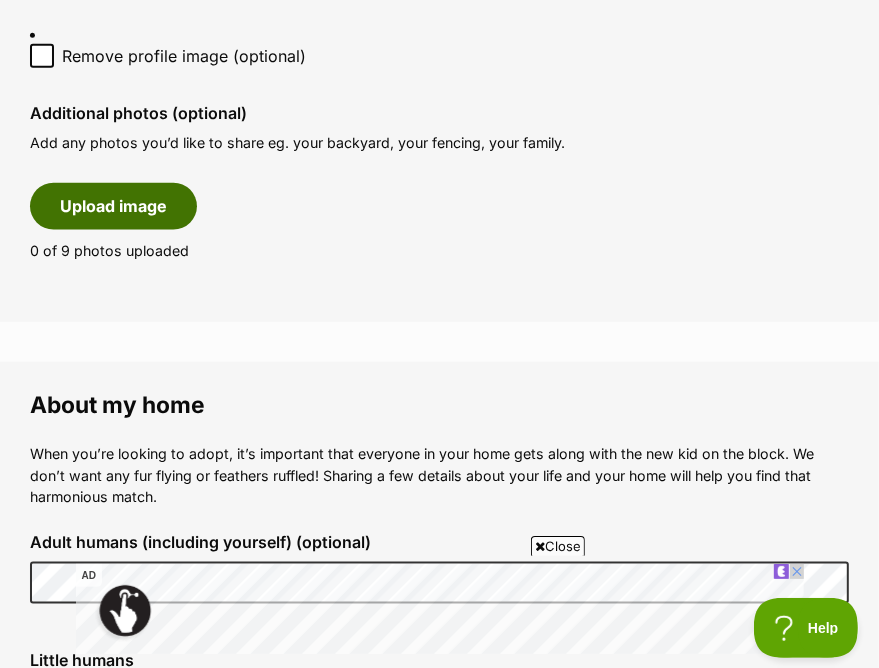 click on "Upload image" at bounding box center [113, 206] 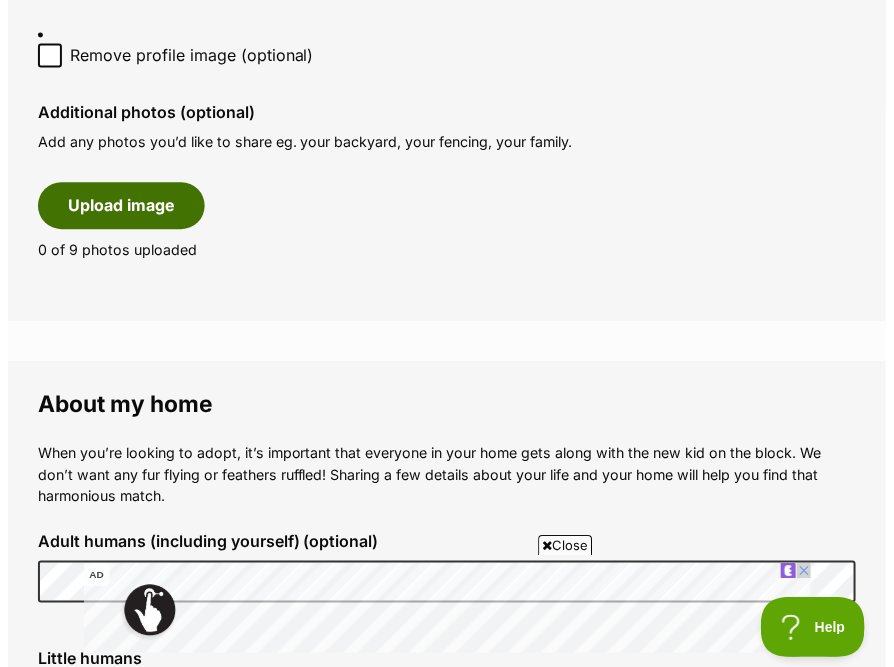 scroll, scrollTop: 1380, scrollLeft: 0, axis: vertical 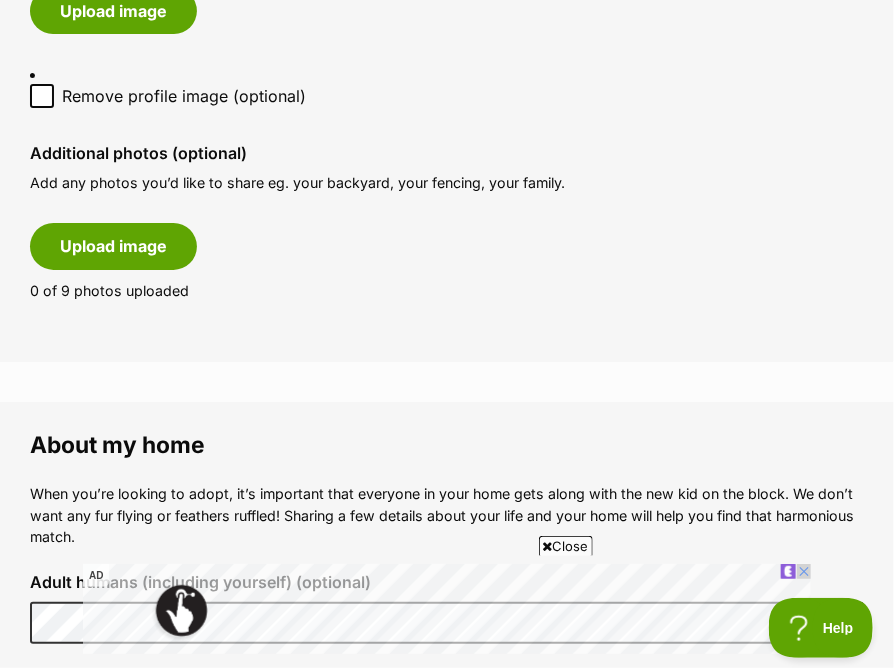 click on "Close" at bounding box center (566, 546) 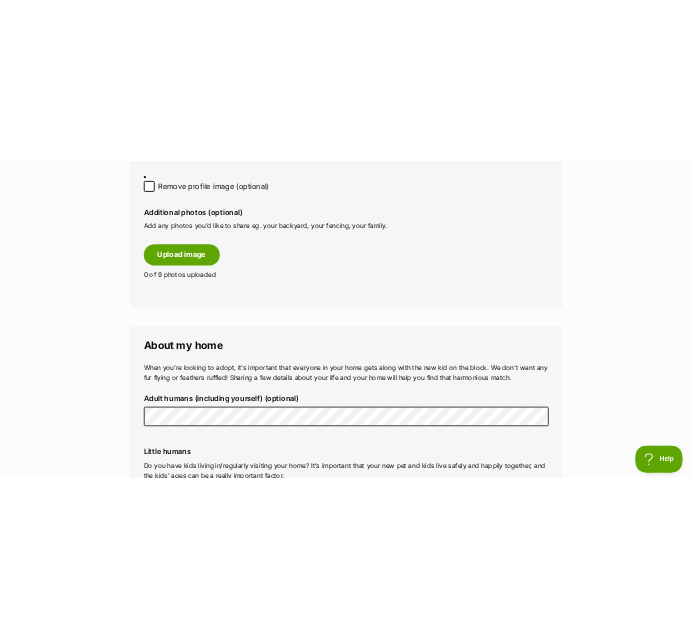scroll, scrollTop: 1376, scrollLeft: 0, axis: vertical 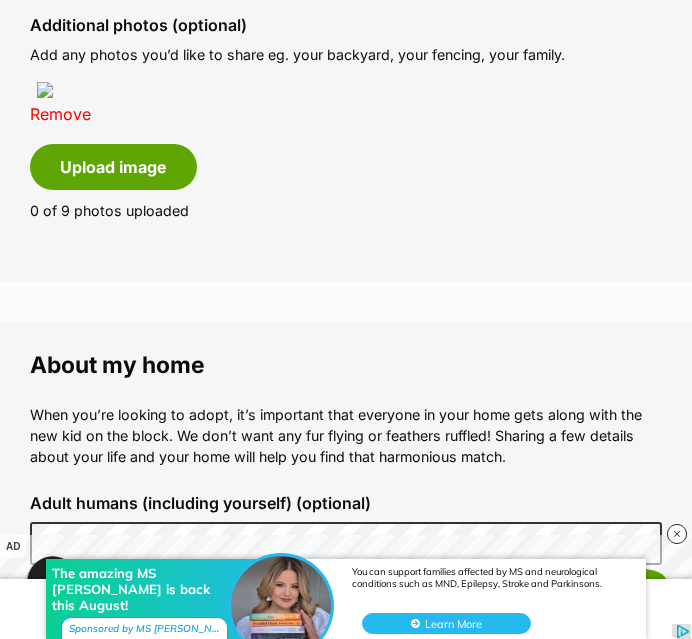 click on "Remove" at bounding box center [60, 114] 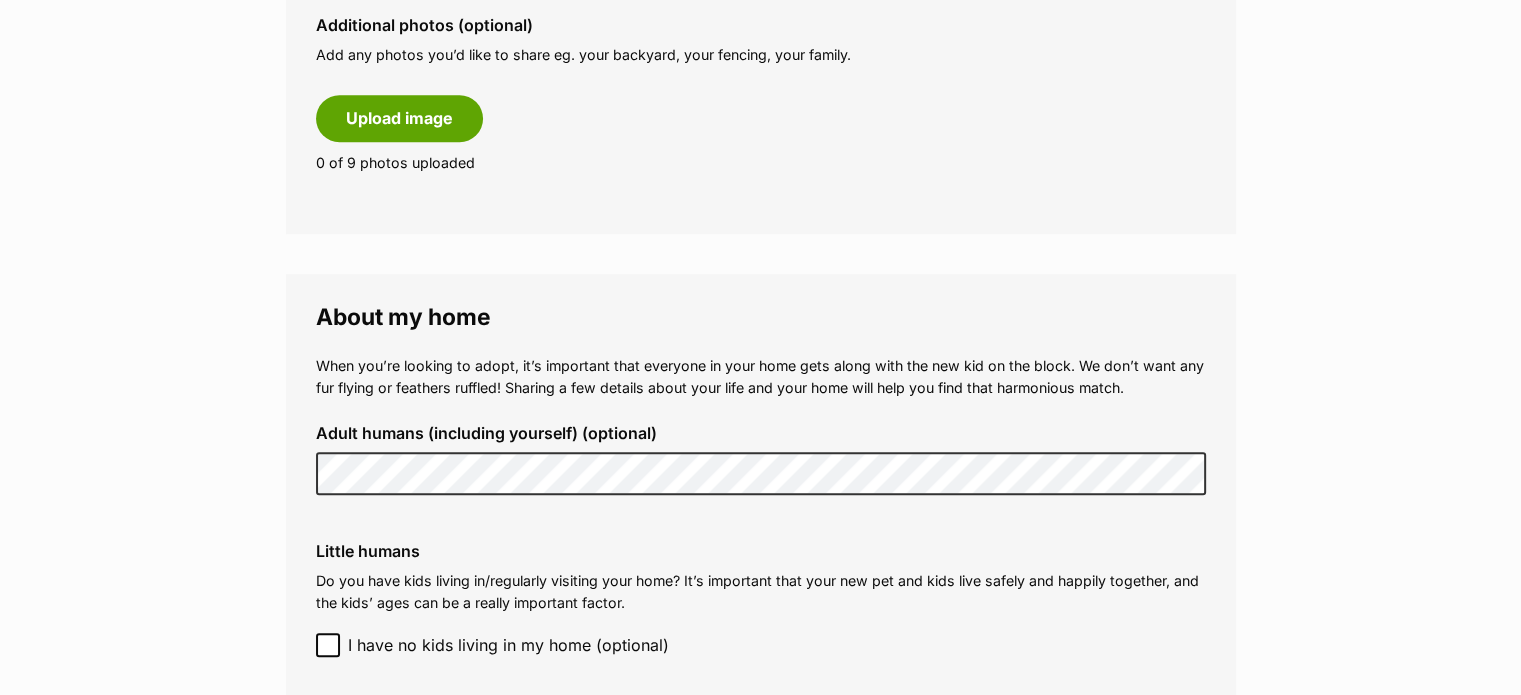 scroll, scrollTop: 1468, scrollLeft: 0, axis: vertical 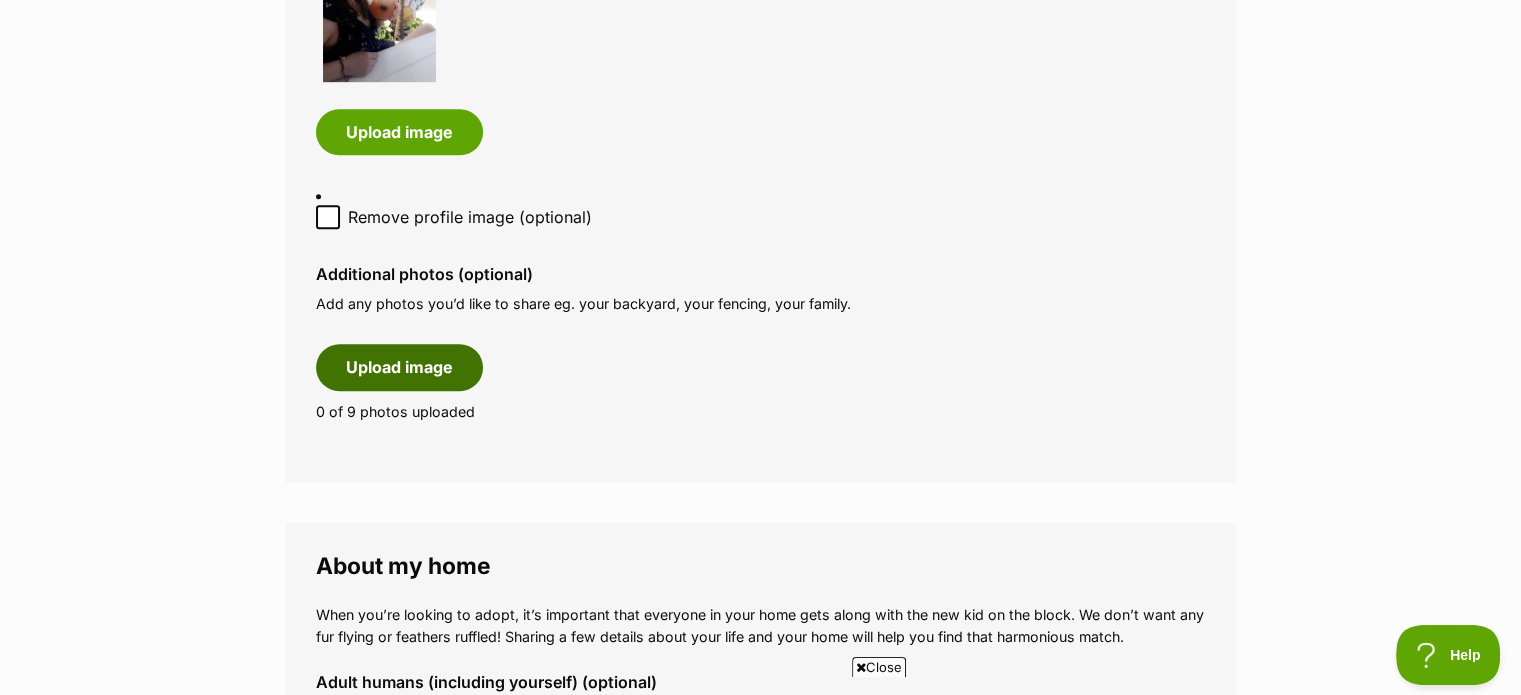 click on "Upload image" at bounding box center [399, 367] 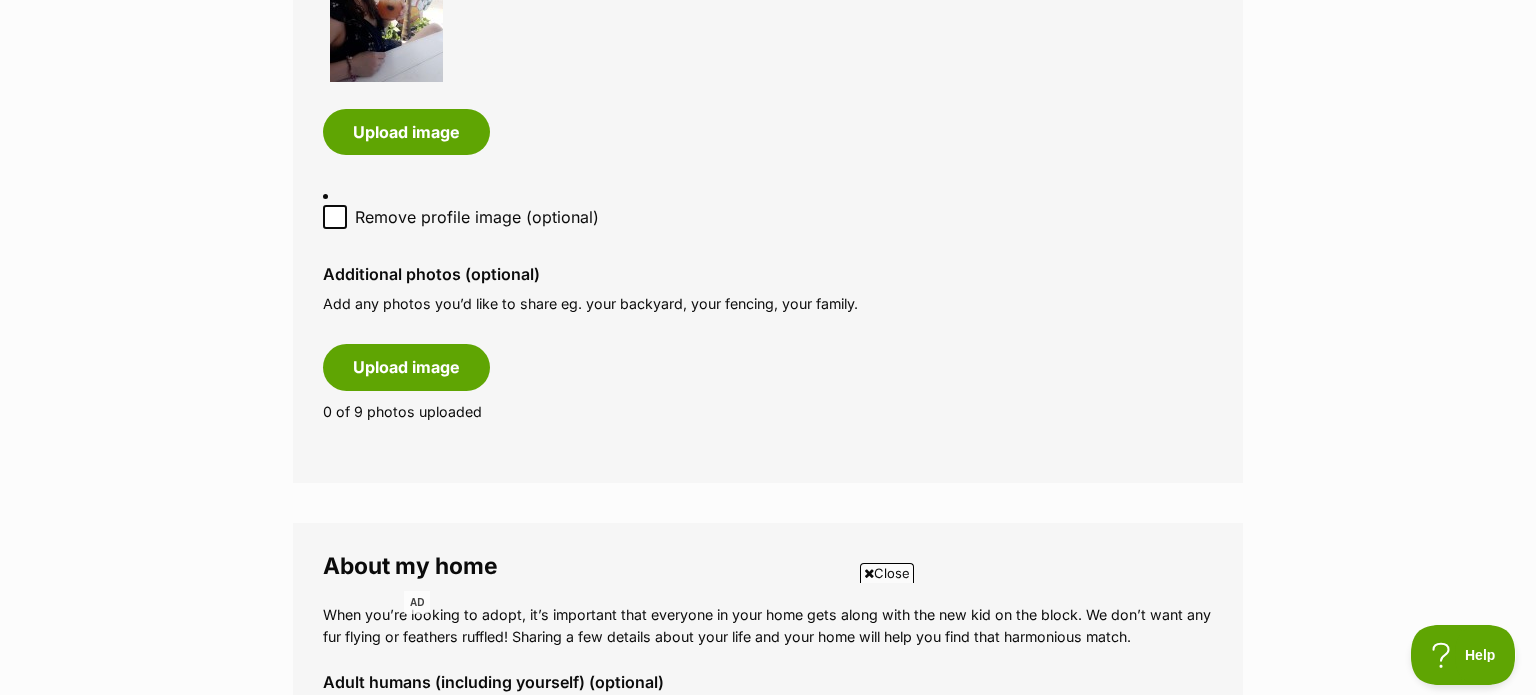 scroll, scrollTop: 0, scrollLeft: 0, axis: both 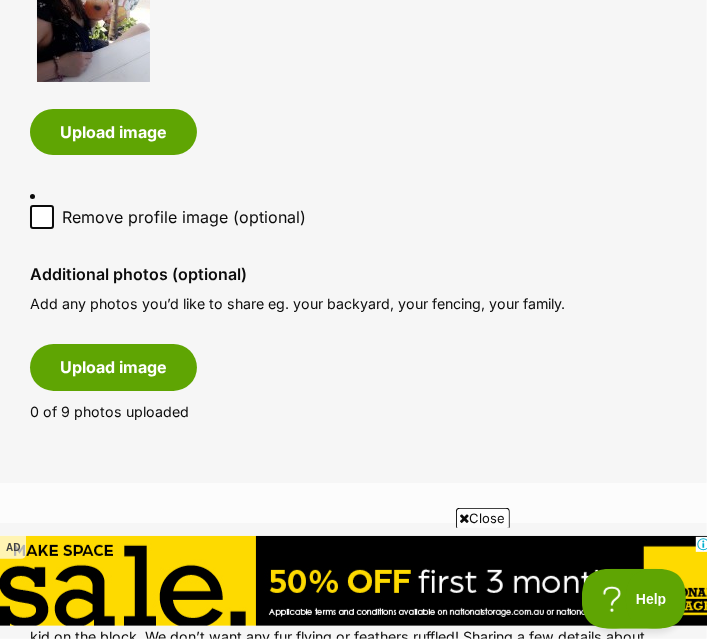 click on "Close" at bounding box center [483, 518] 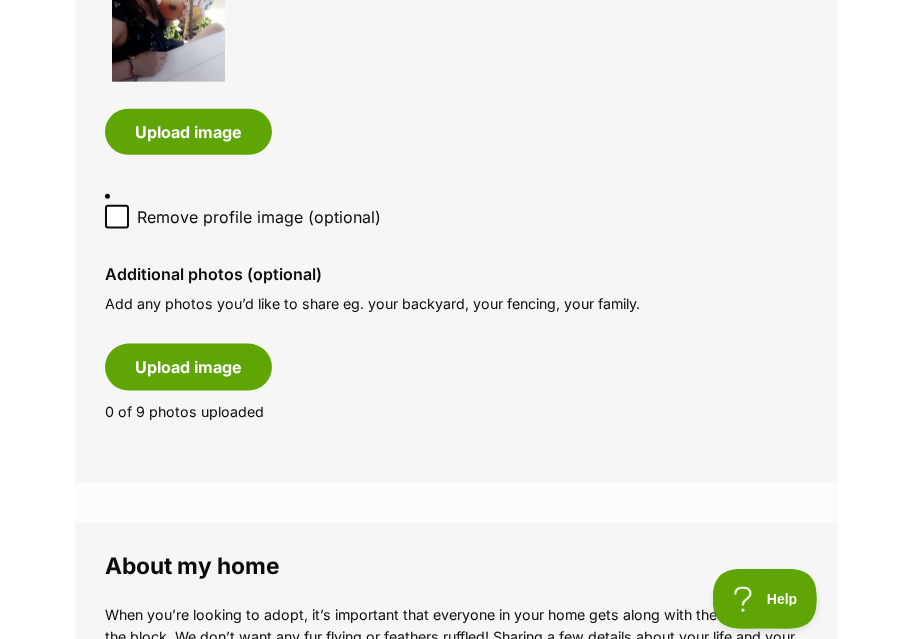 scroll, scrollTop: 1219, scrollLeft: 0, axis: vertical 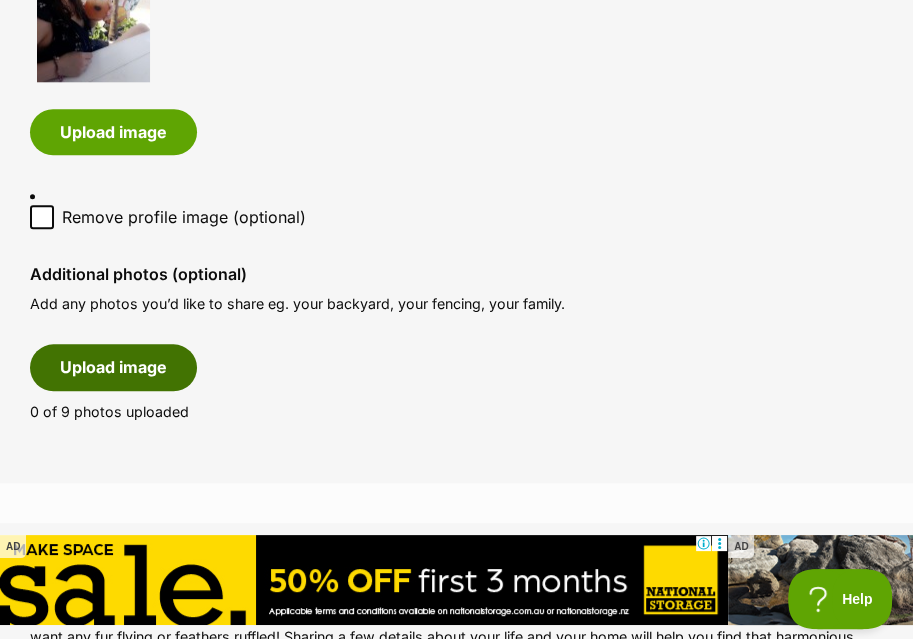 click on "Upload image" at bounding box center (113, 367) 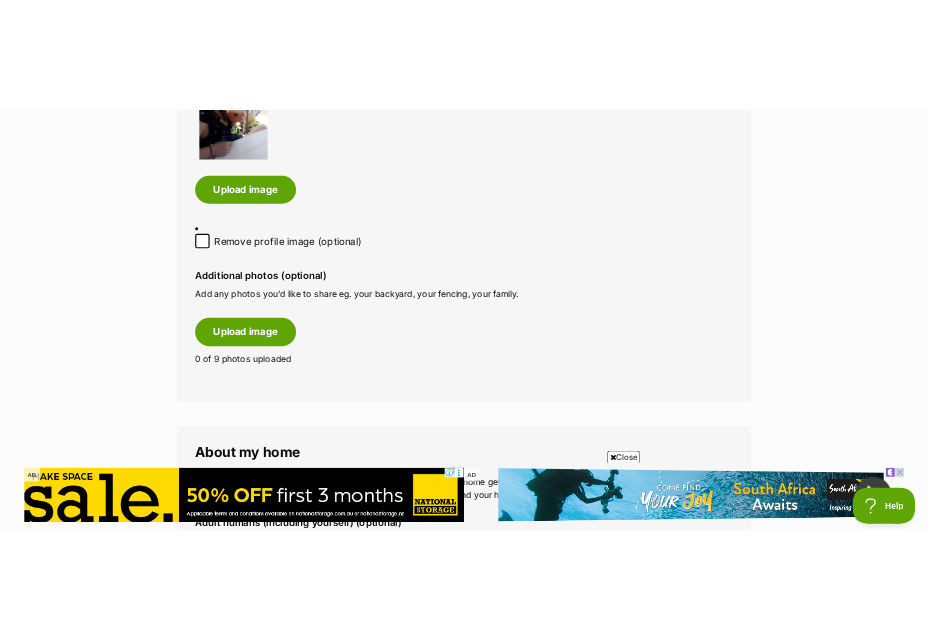 scroll, scrollTop: 0, scrollLeft: 0, axis: both 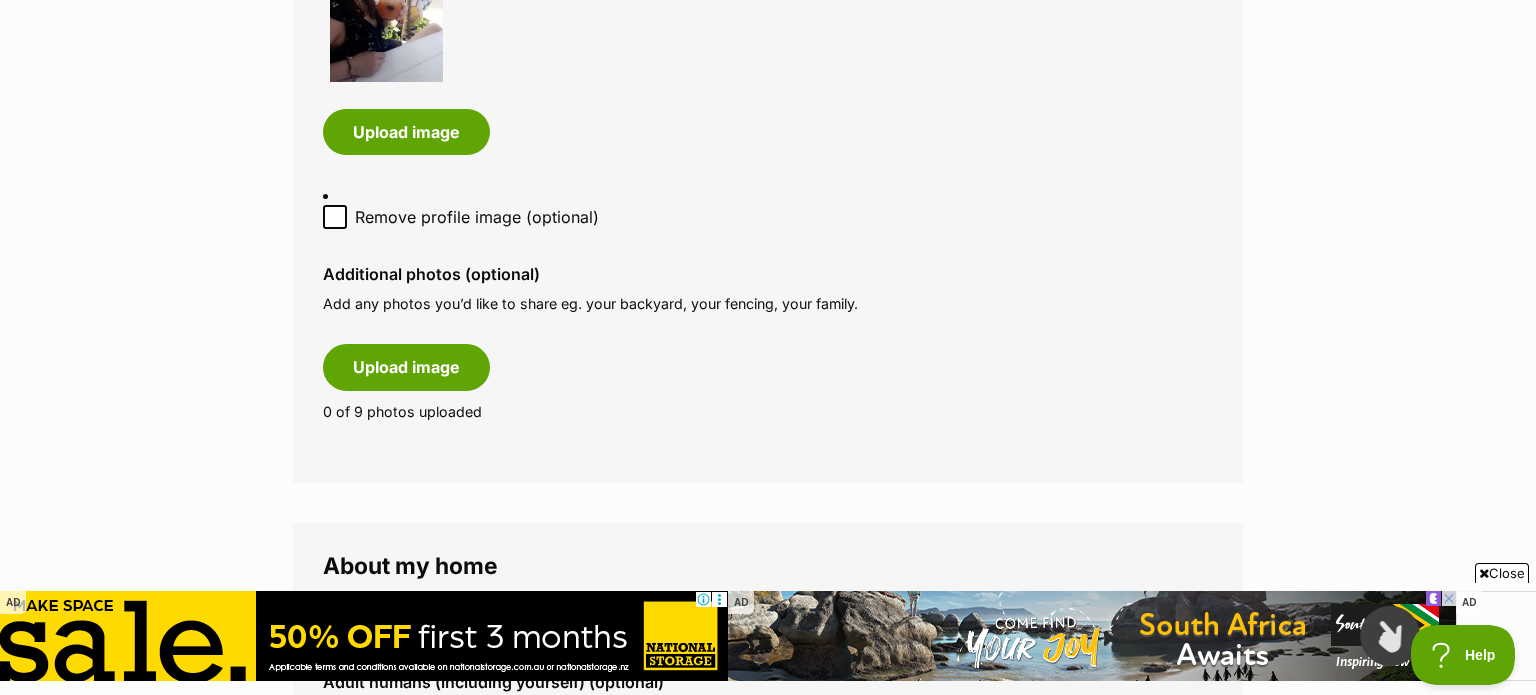 click at bounding box center [1484, 573] 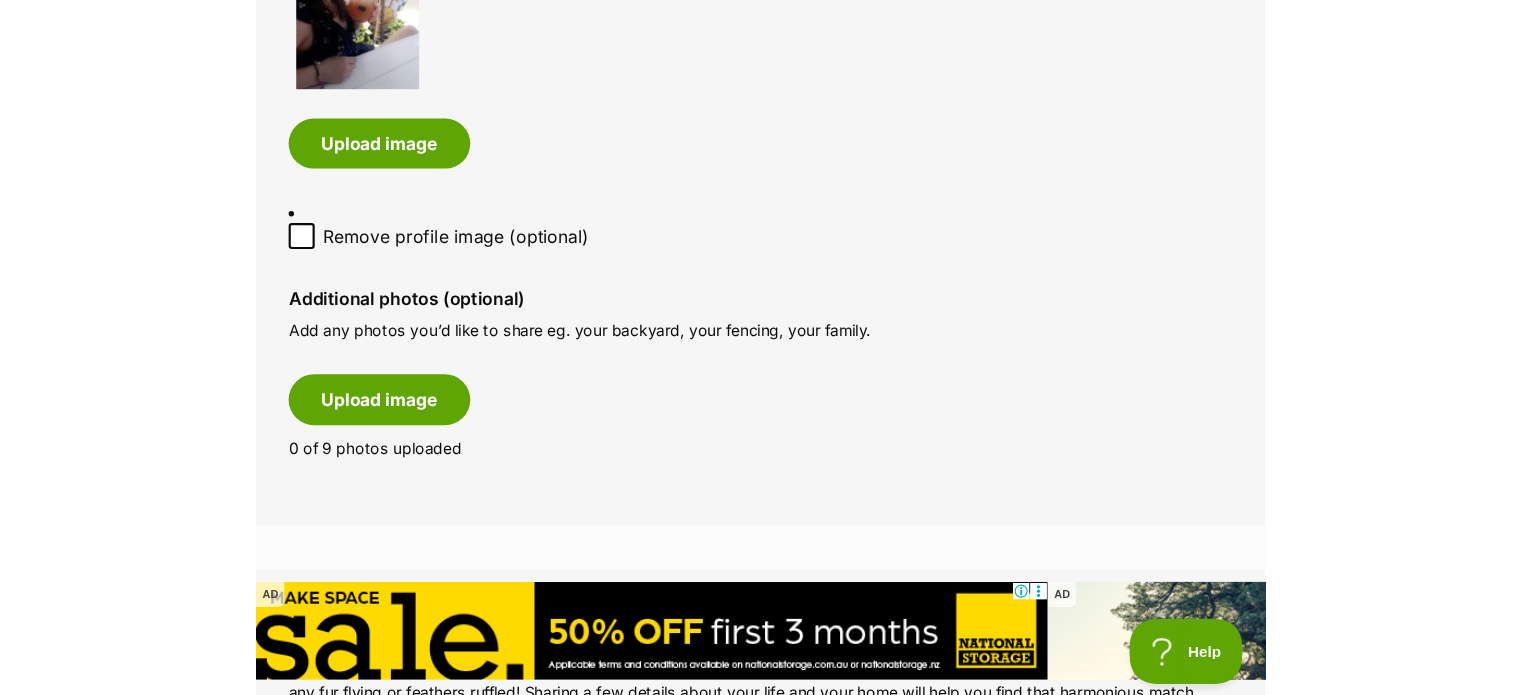 scroll, scrollTop: 0, scrollLeft: 0, axis: both 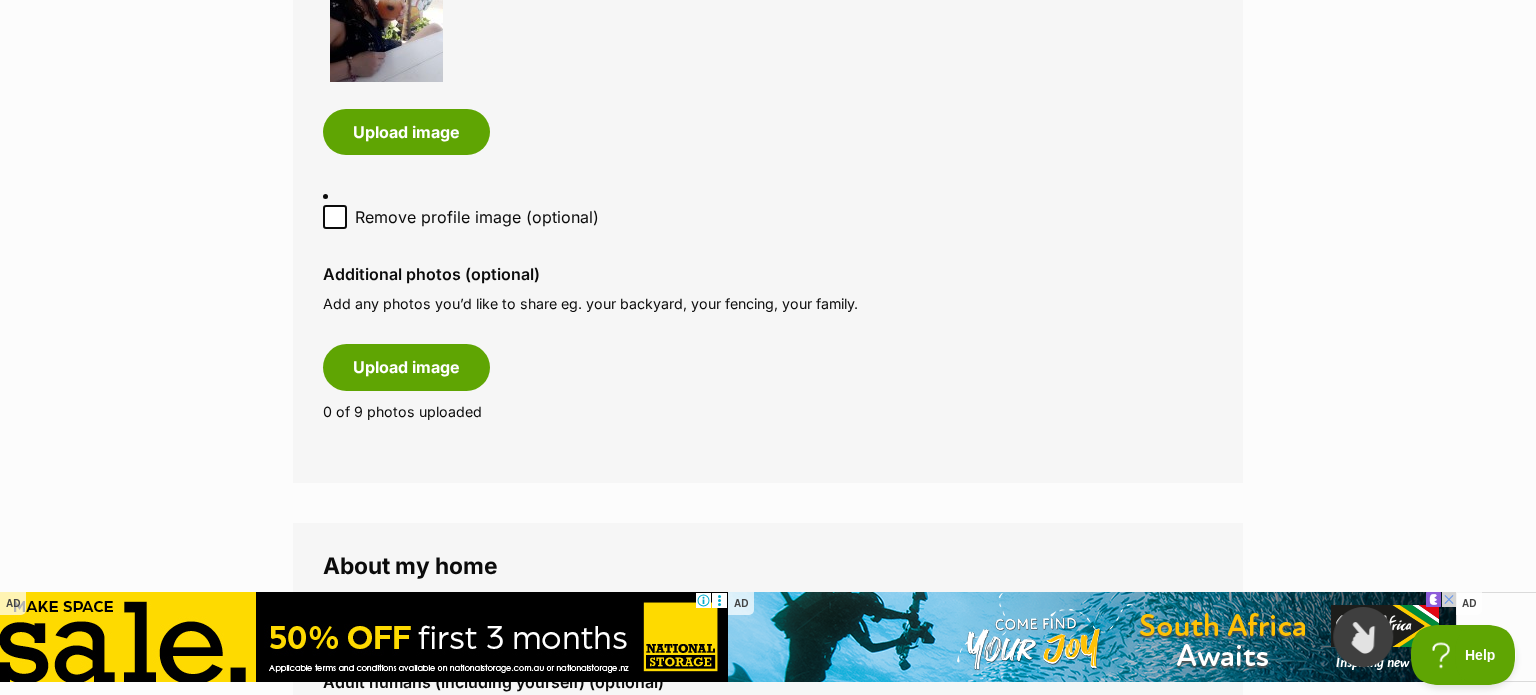 click on "✕" at bounding box center (1449, 598) 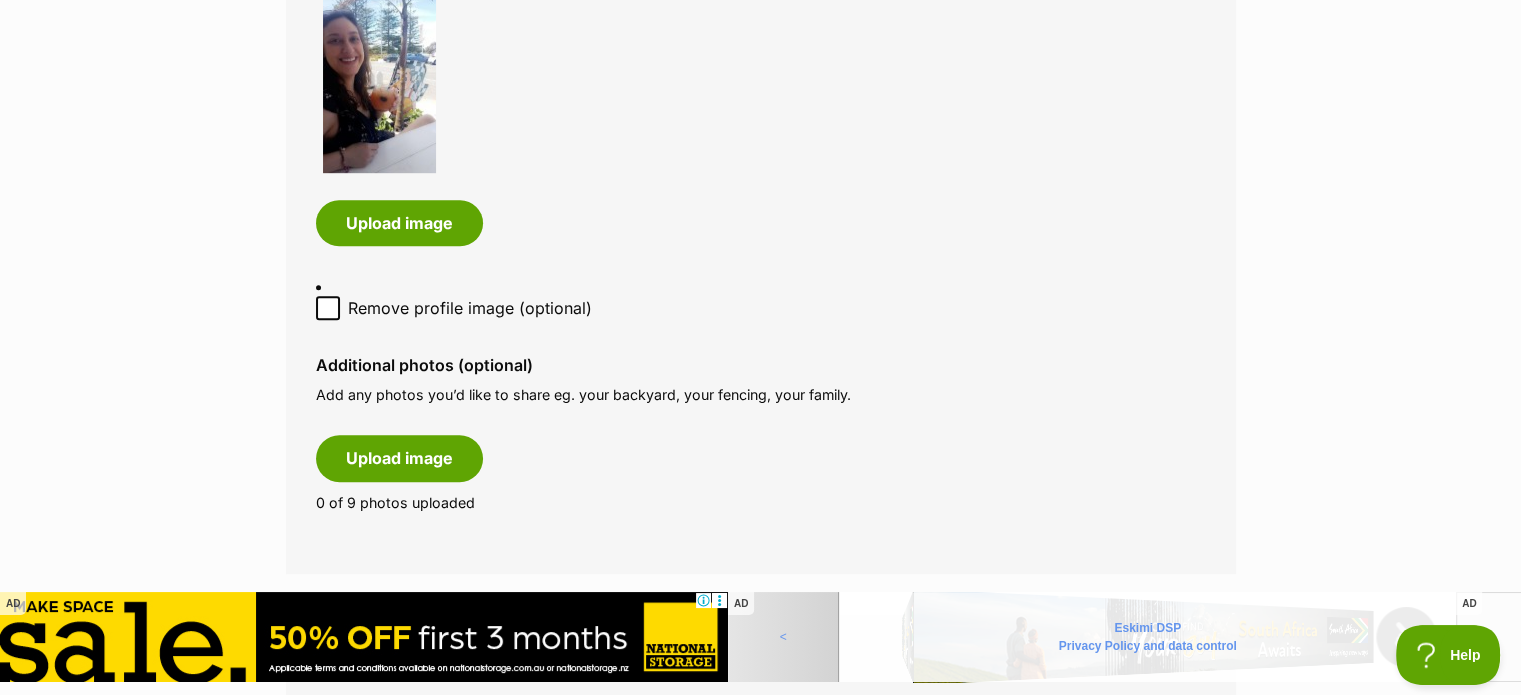 scroll, scrollTop: 1105, scrollLeft: 0, axis: vertical 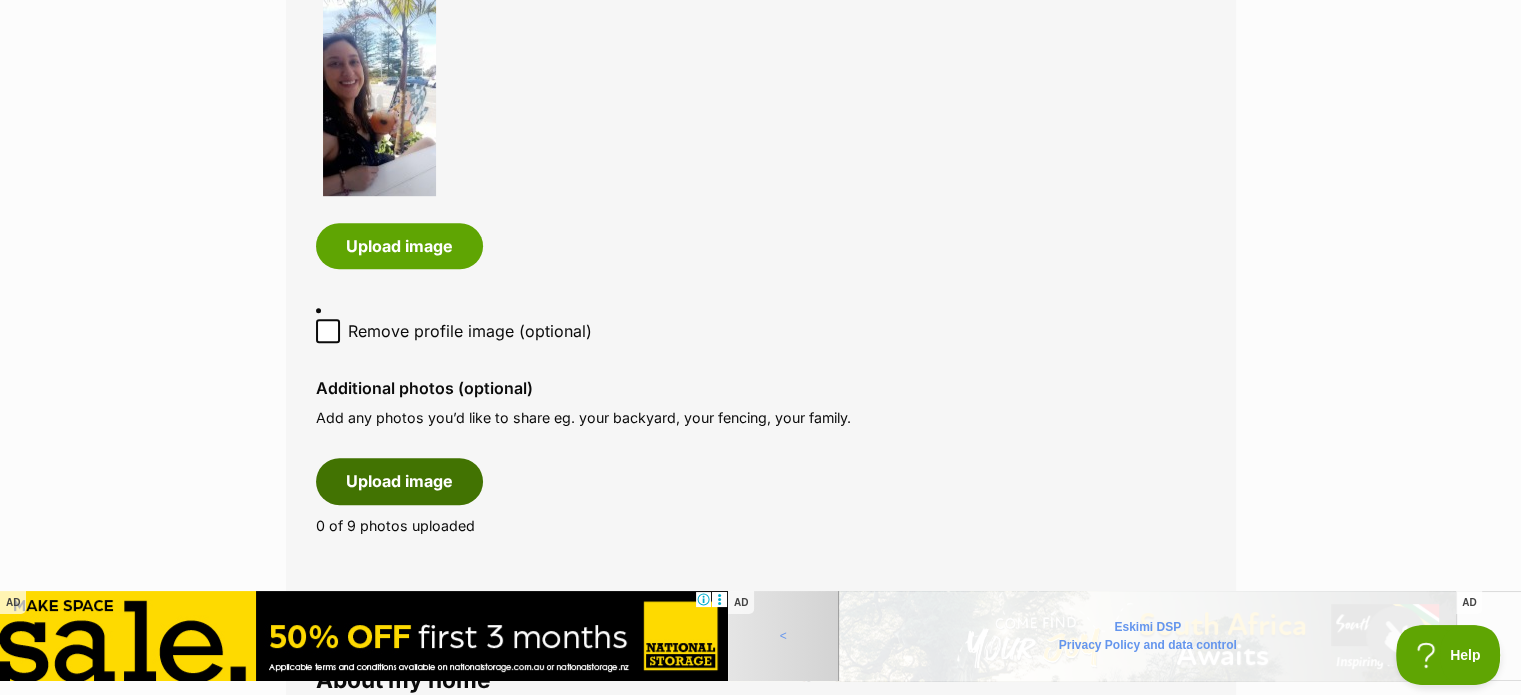 click on "Upload image" at bounding box center (399, 481) 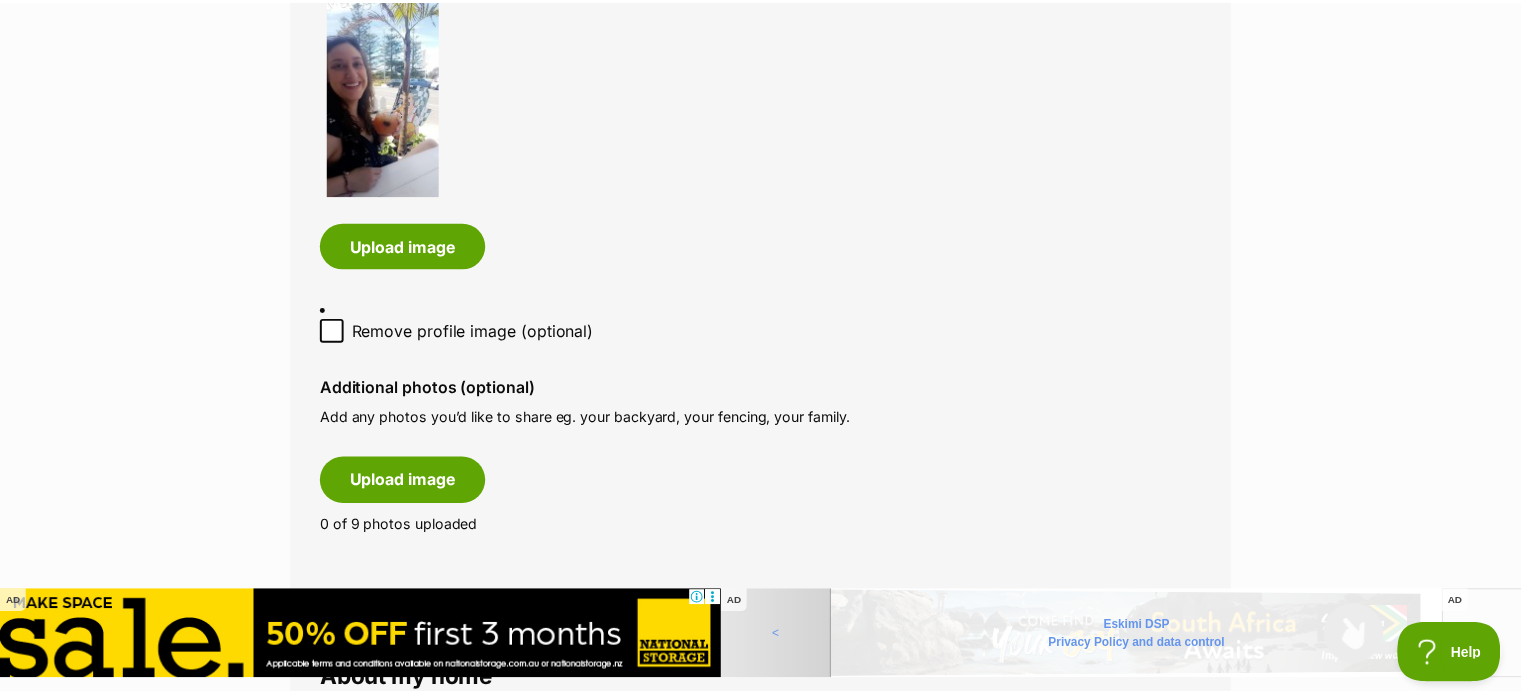 scroll, scrollTop: 0, scrollLeft: 0, axis: both 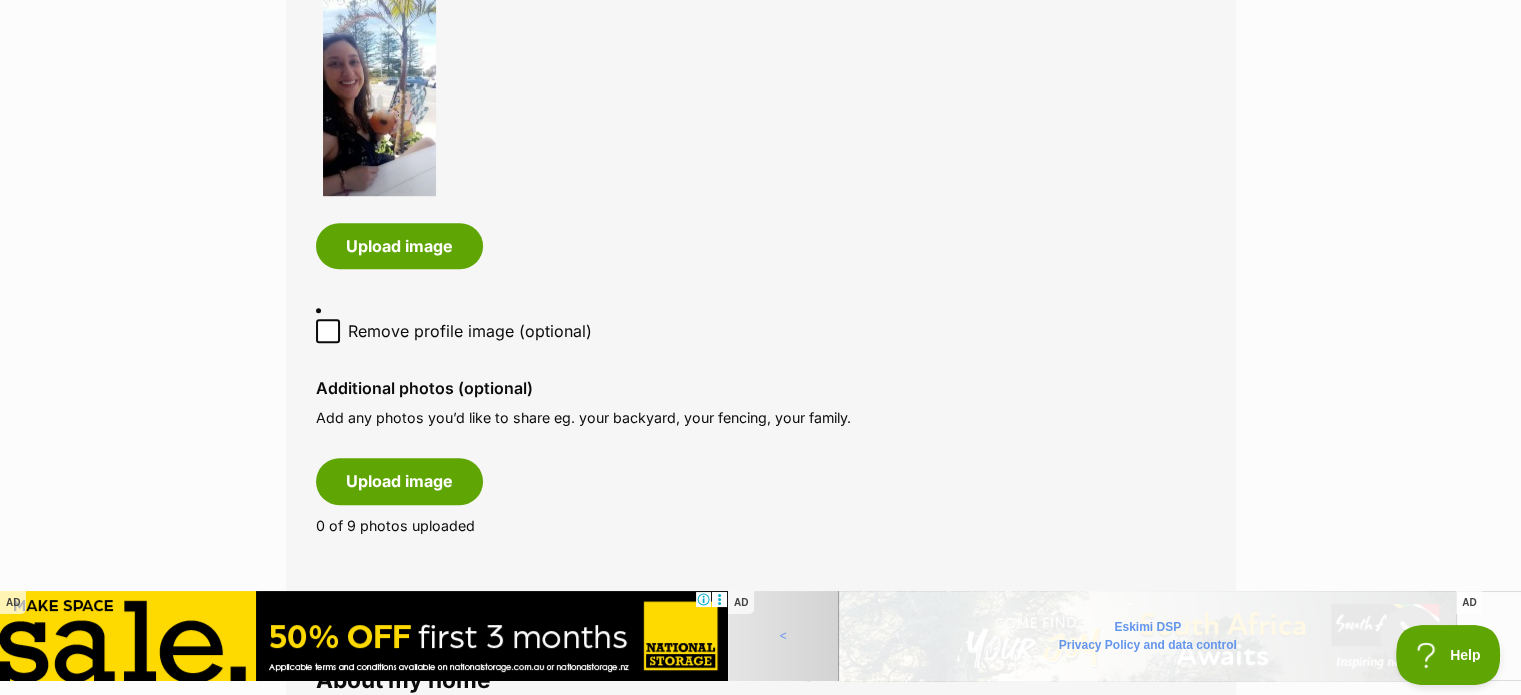 click 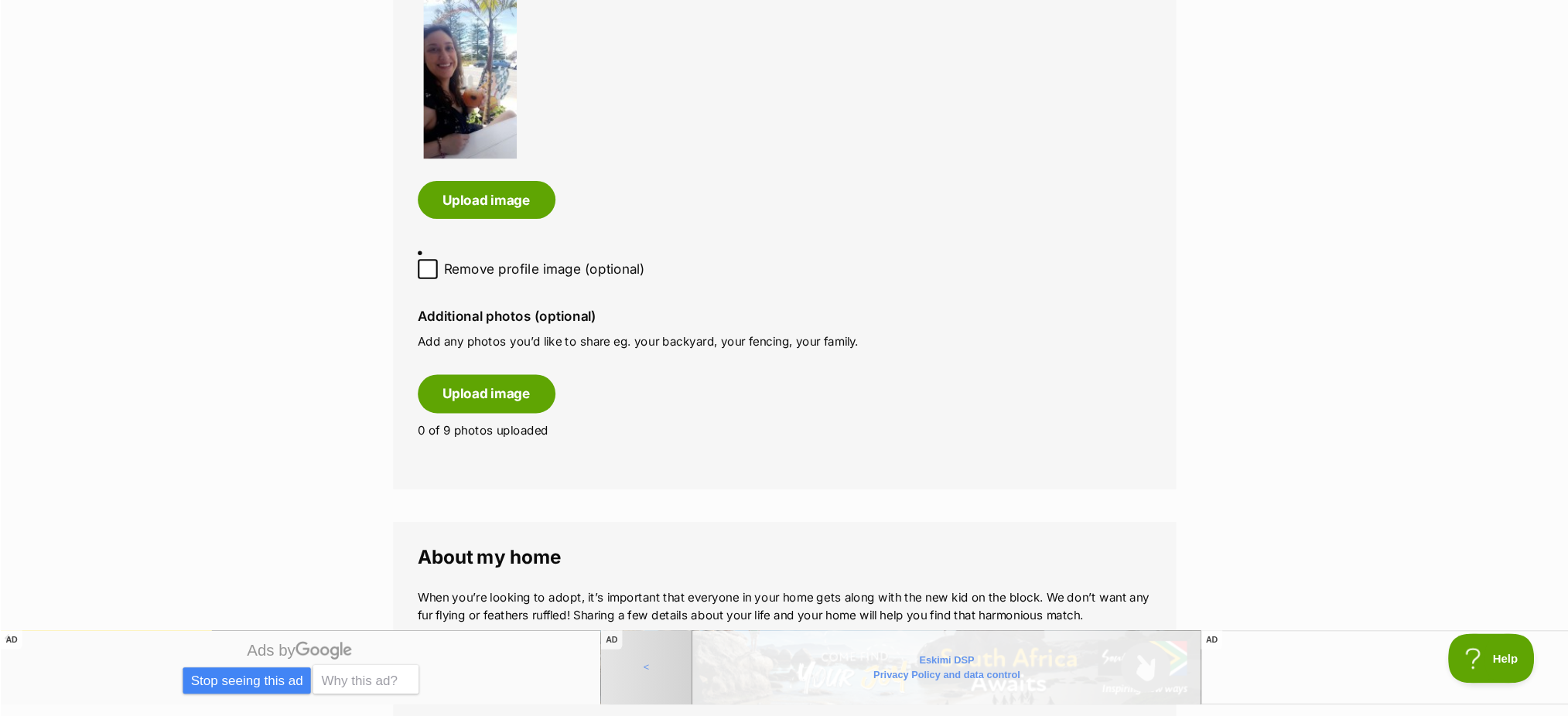 scroll, scrollTop: 855, scrollLeft: 0, axis: vertical 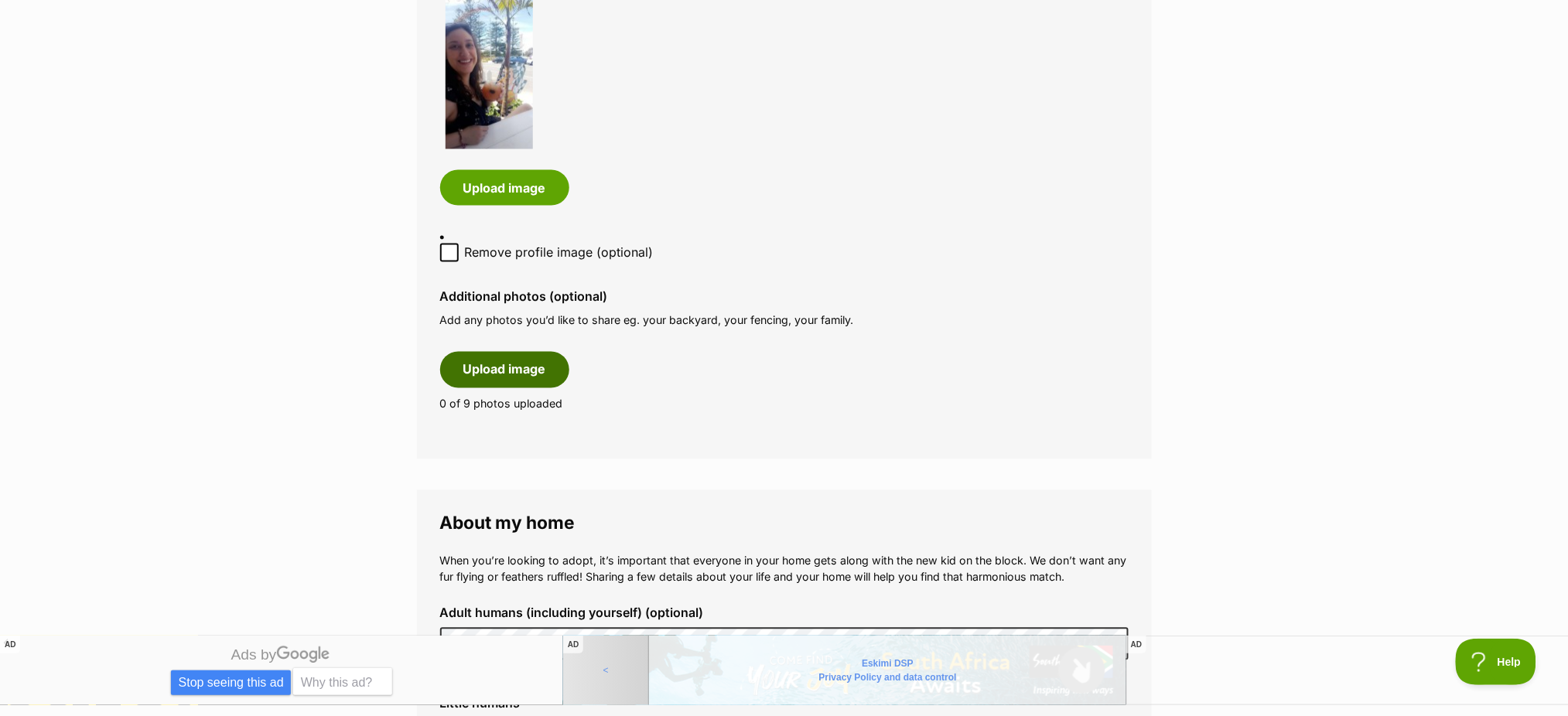 click on "Upload image" at bounding box center (504, 370) 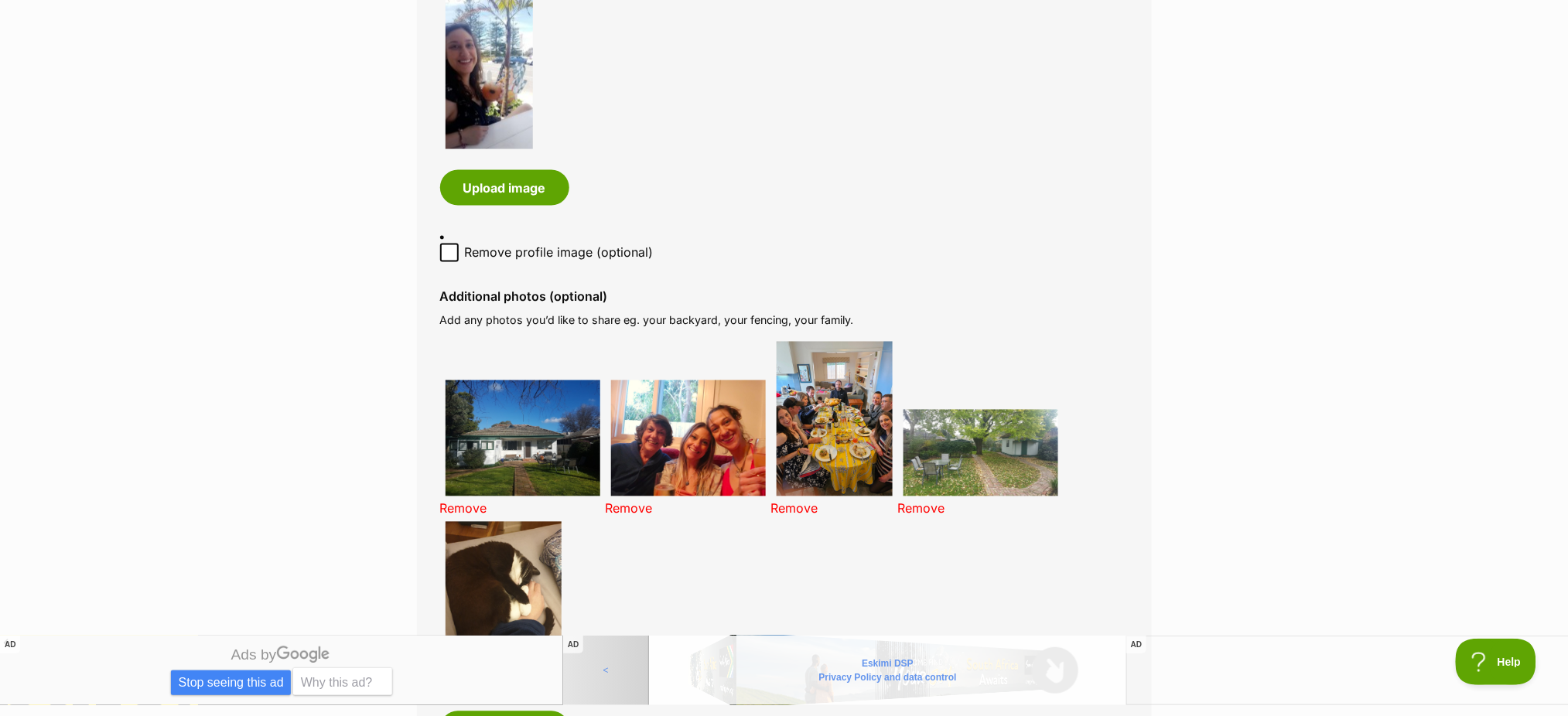 click on "My adopter profile
Why do I need an adopter profile?
Your adopter profile will not be visible to the public.
Great adoptions happen when a great match is made. Completing your profile helps rescue organisations get to know you and what you’re looking for in a pet. Only when you submit an adoption enquiry via the PetRescue website will we send your details to the organisation caring for that pet.
About me
Phone number (optional)
This is only shared with PetRescue and the rescue organisations you contact with a pet adoption enquiry. This is how we can all get in touch.
Where you live
Address line 1 (optional)
Address line 2 (optional)
Suburb (optional)
State Victoria
Postcode
Enter your postcode, or start typing the suburb and select the relevant location.
Profile photo (optional)
Upload image
Remove profile image (optional)
Additional photos (optional)" at bounding box center [784, 701] 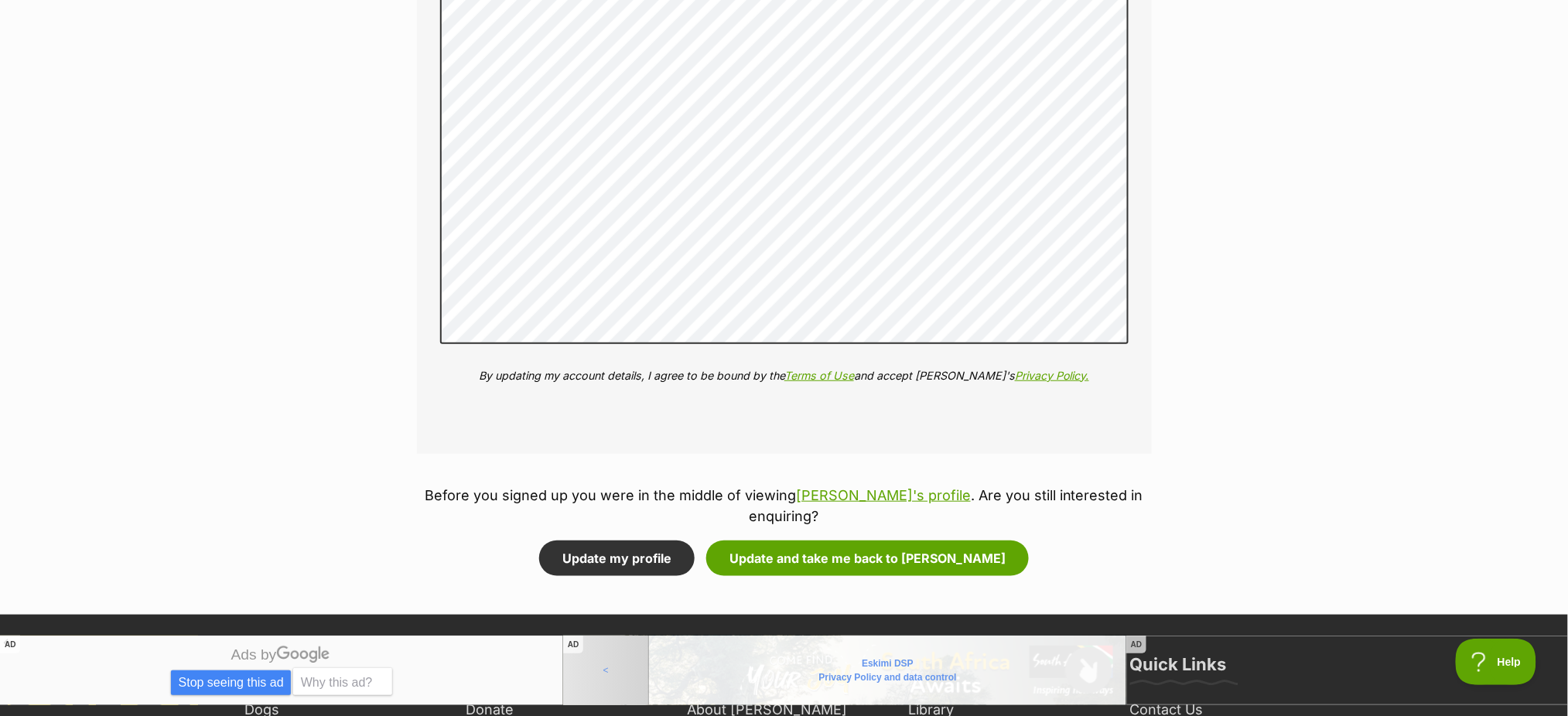 scroll, scrollTop: 2402, scrollLeft: 0, axis: vertical 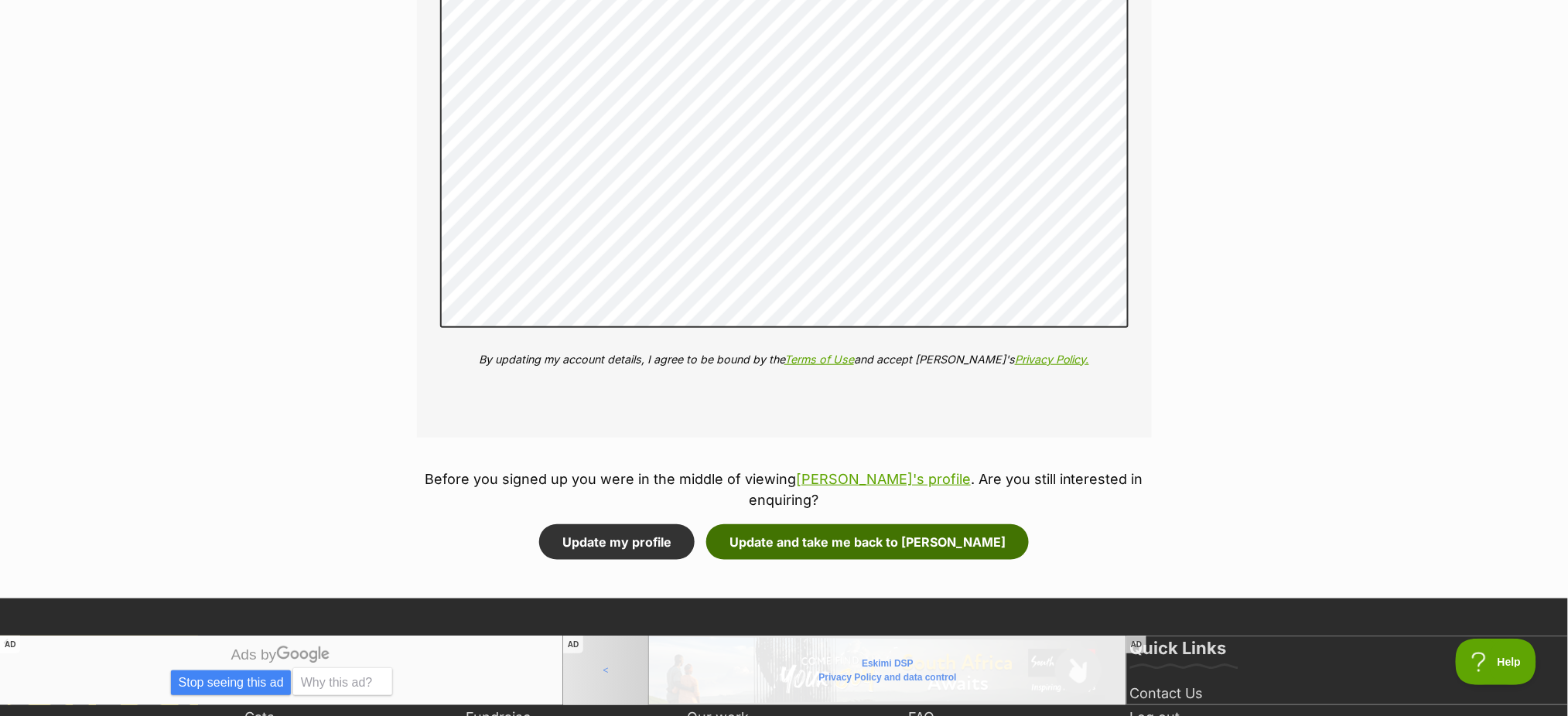 click on "Update and take me back to Mimi" at bounding box center (867, 542) 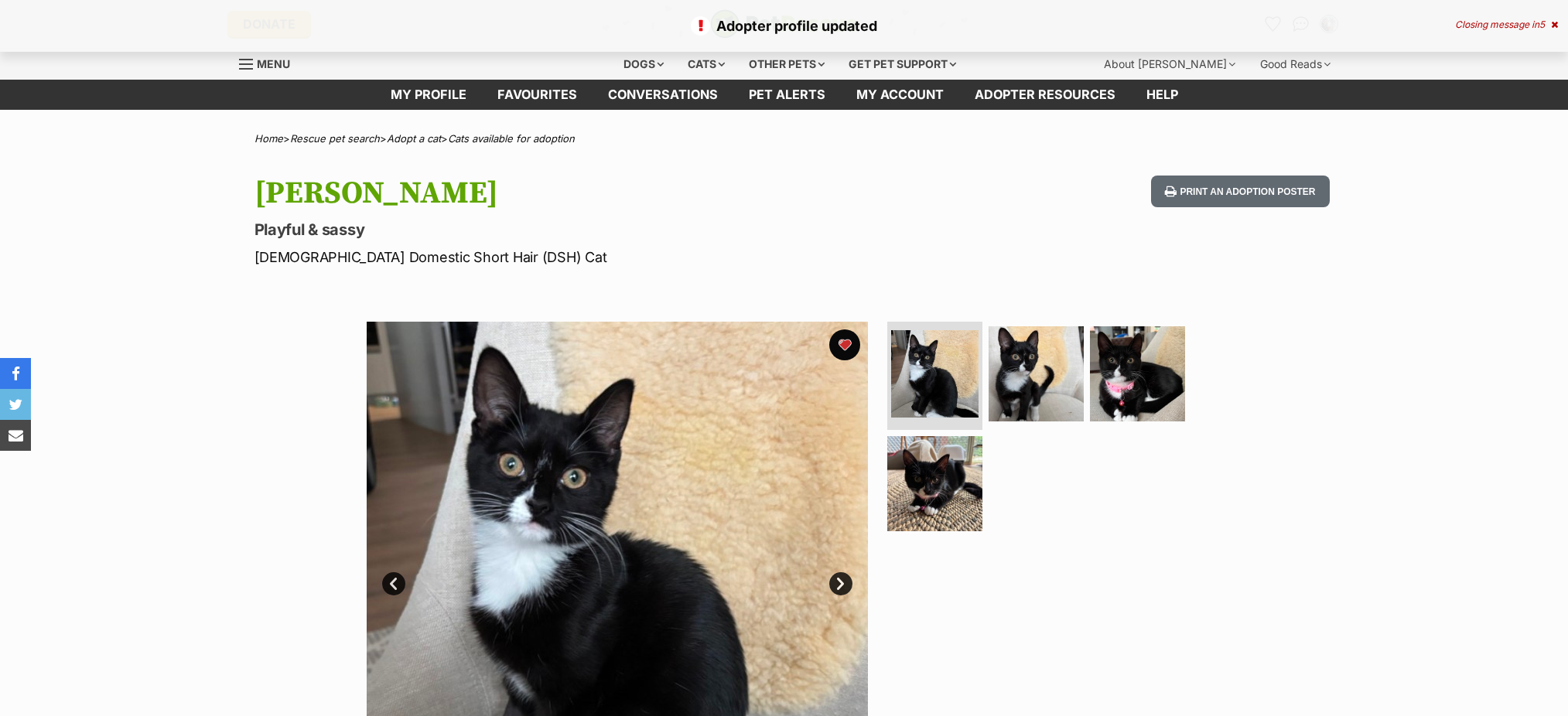 scroll, scrollTop: 0, scrollLeft: 0, axis: both 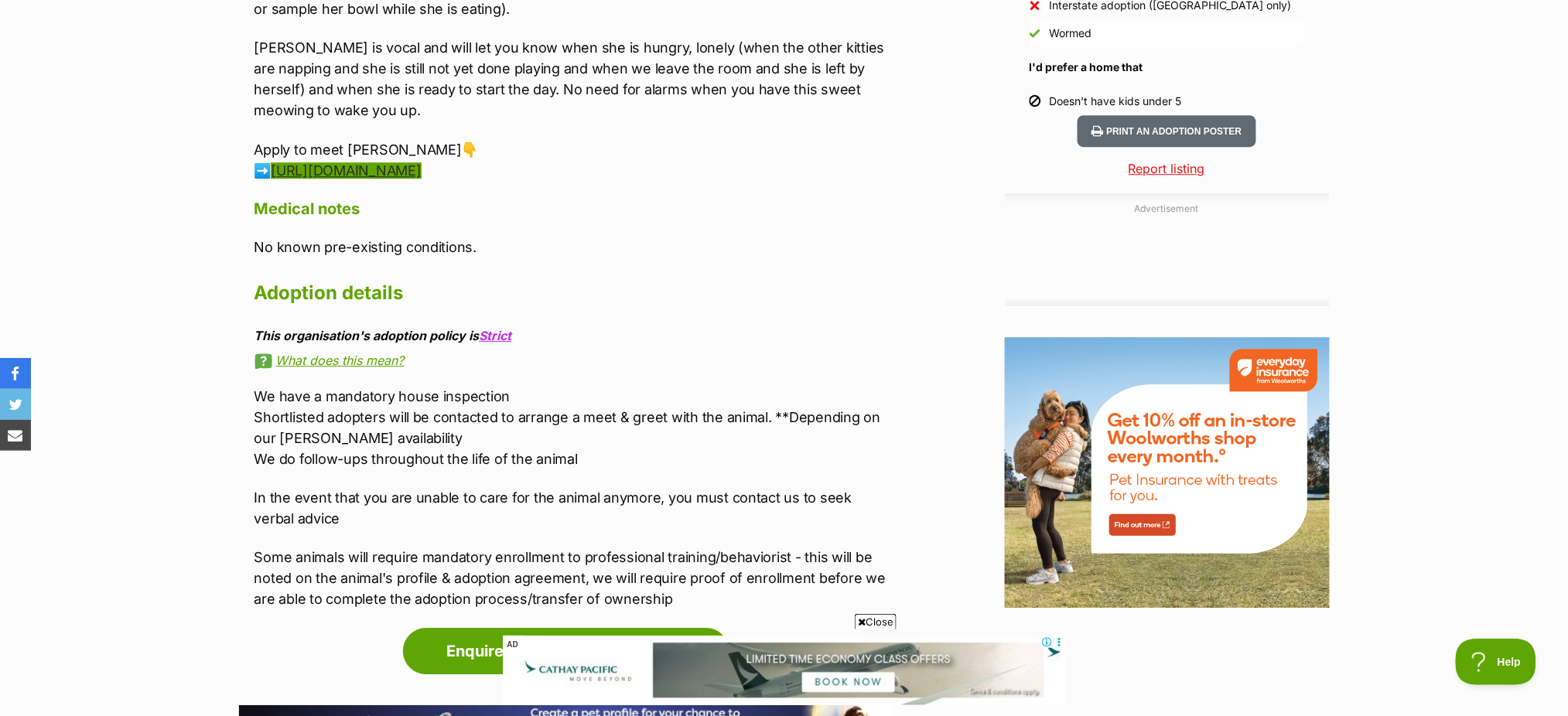 click on "[URL][DOMAIN_NAME]" at bounding box center [346, 170] 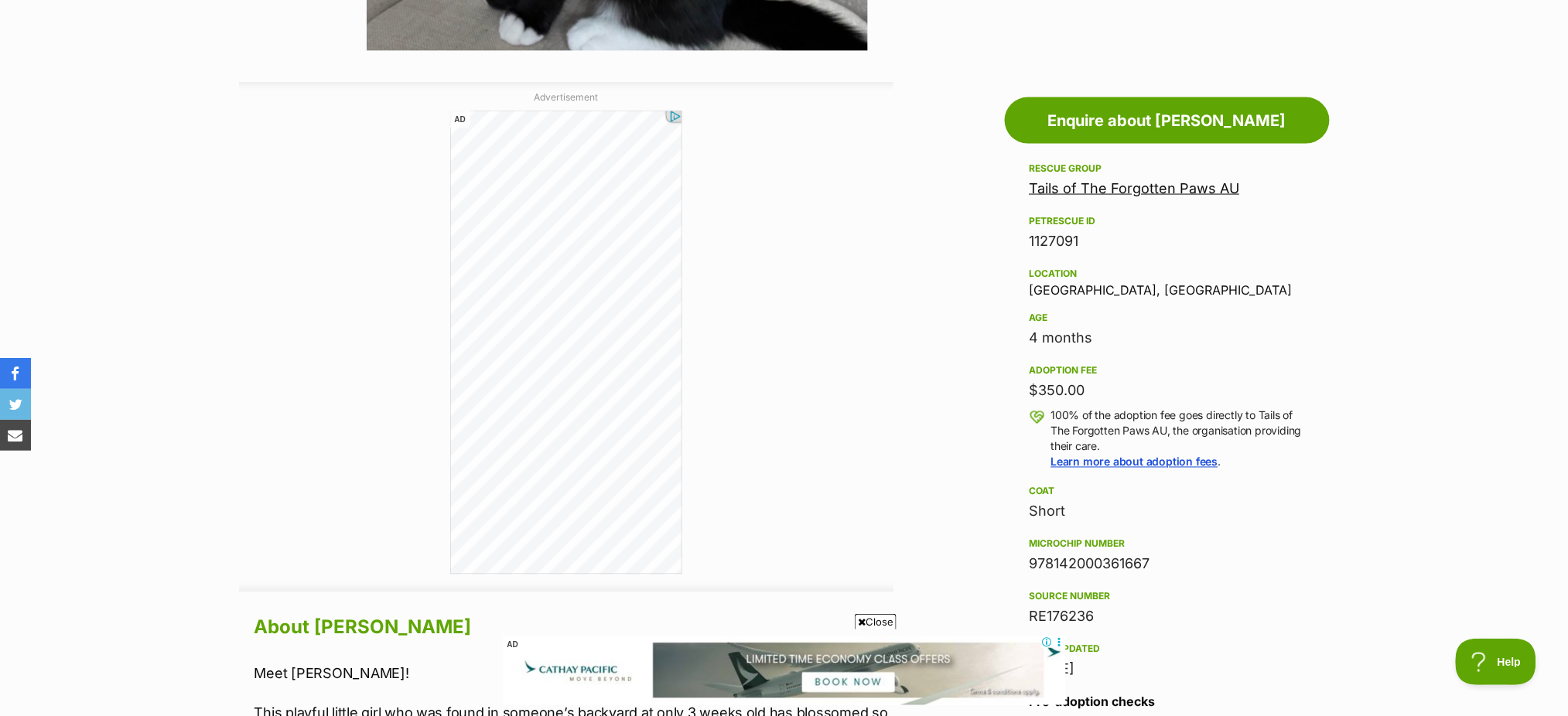 scroll, scrollTop: 0, scrollLeft: 0, axis: both 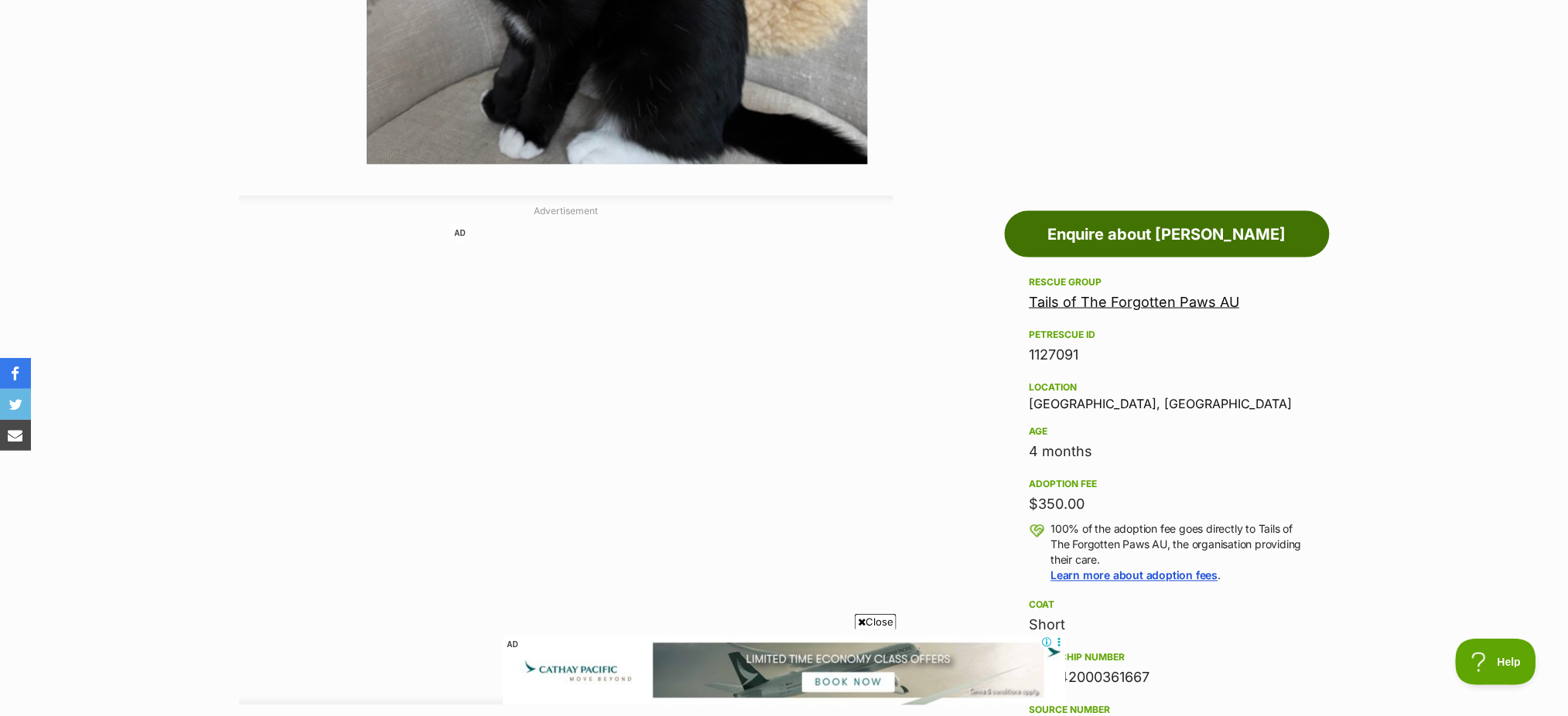click on "Enquire about [PERSON_NAME]" at bounding box center [1167, 234] 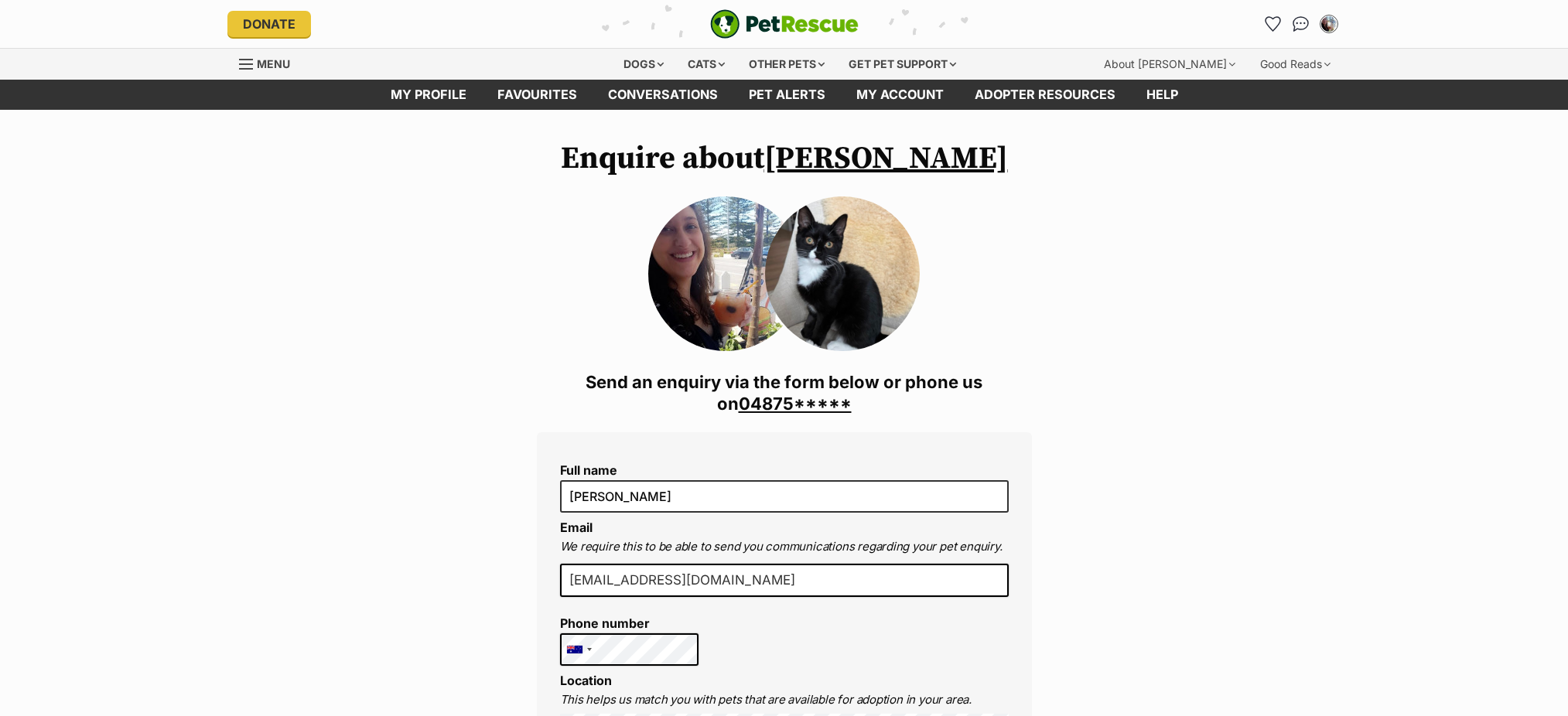scroll, scrollTop: 0, scrollLeft: 0, axis: both 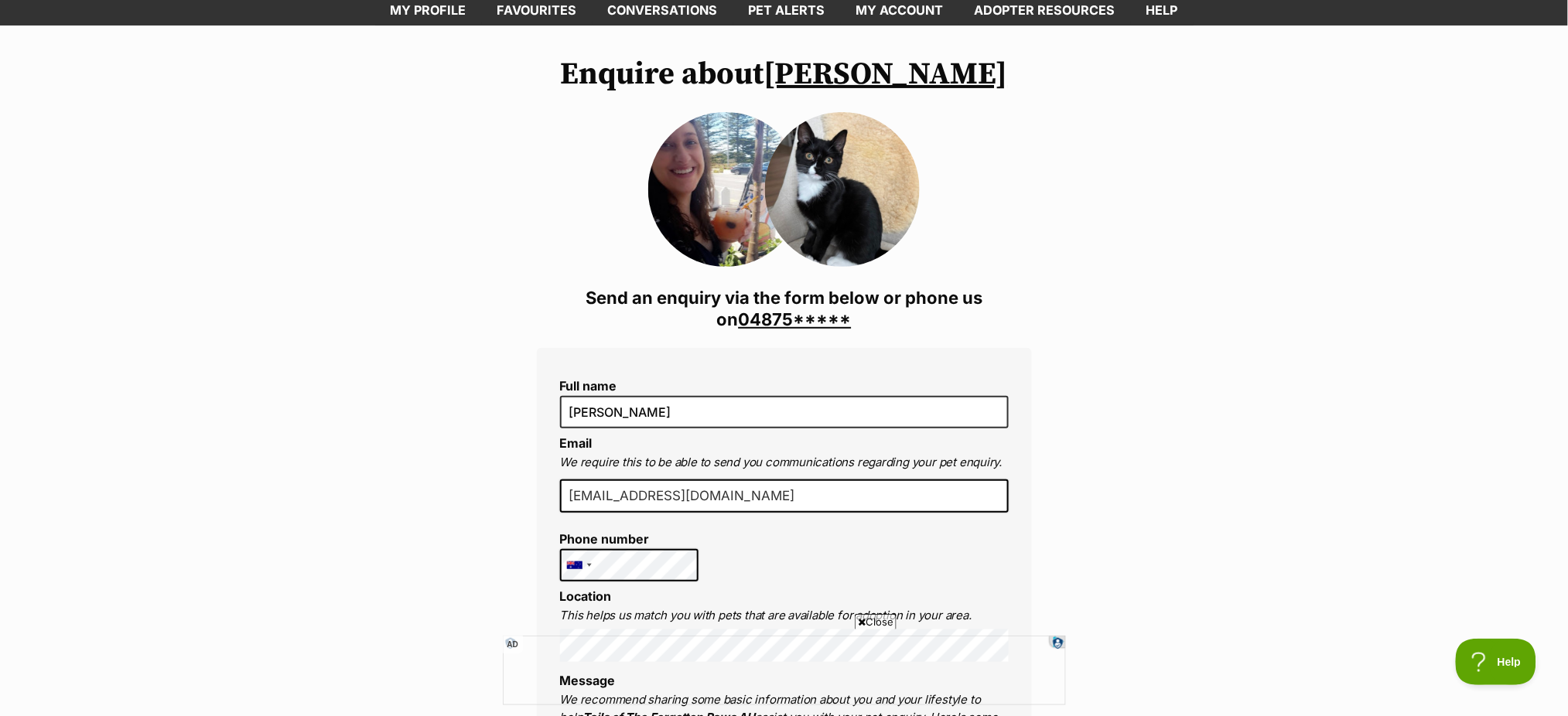click on "04875*****" at bounding box center (795, 319) 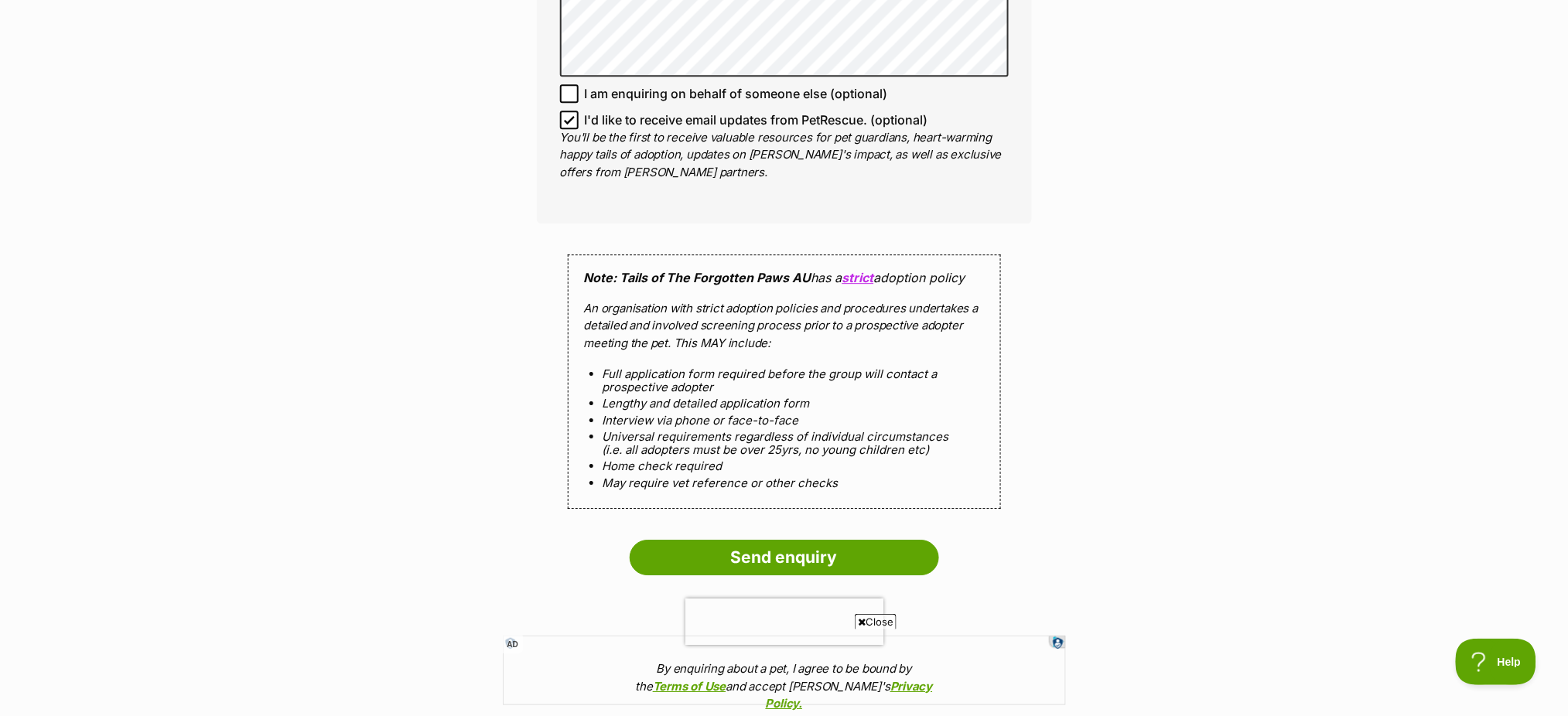 scroll, scrollTop: 1512, scrollLeft: 0, axis: vertical 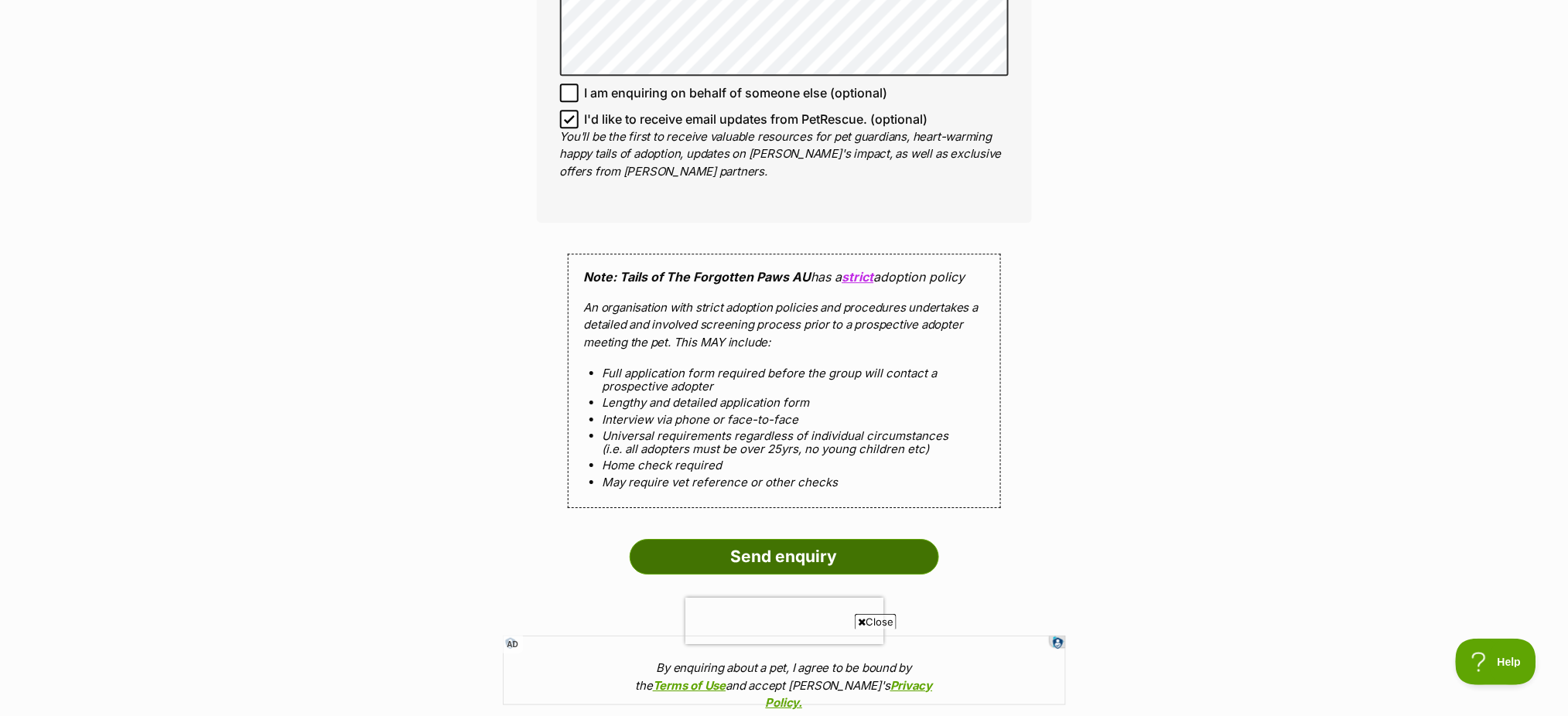 click on "Send enquiry" at bounding box center [784, 557] 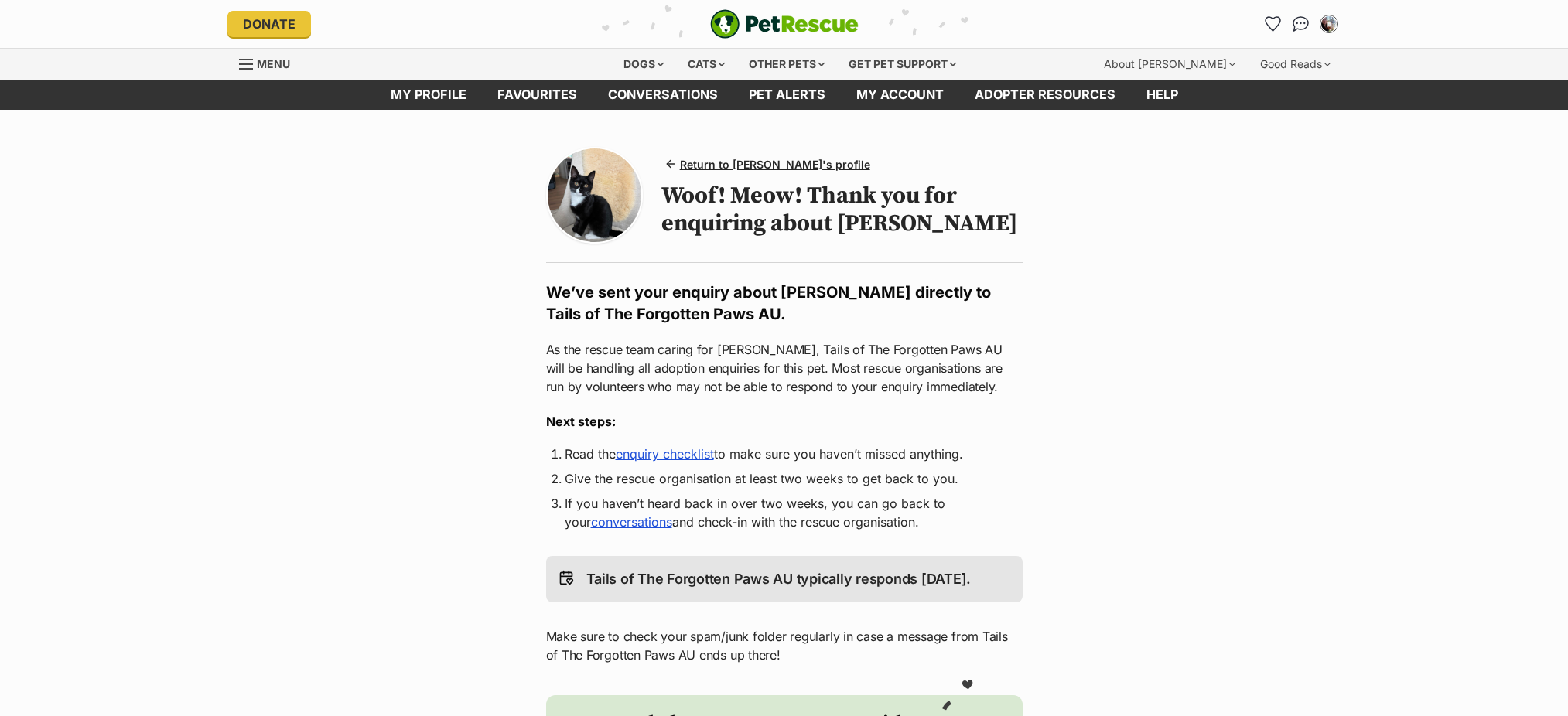 scroll, scrollTop: 0, scrollLeft: 0, axis: both 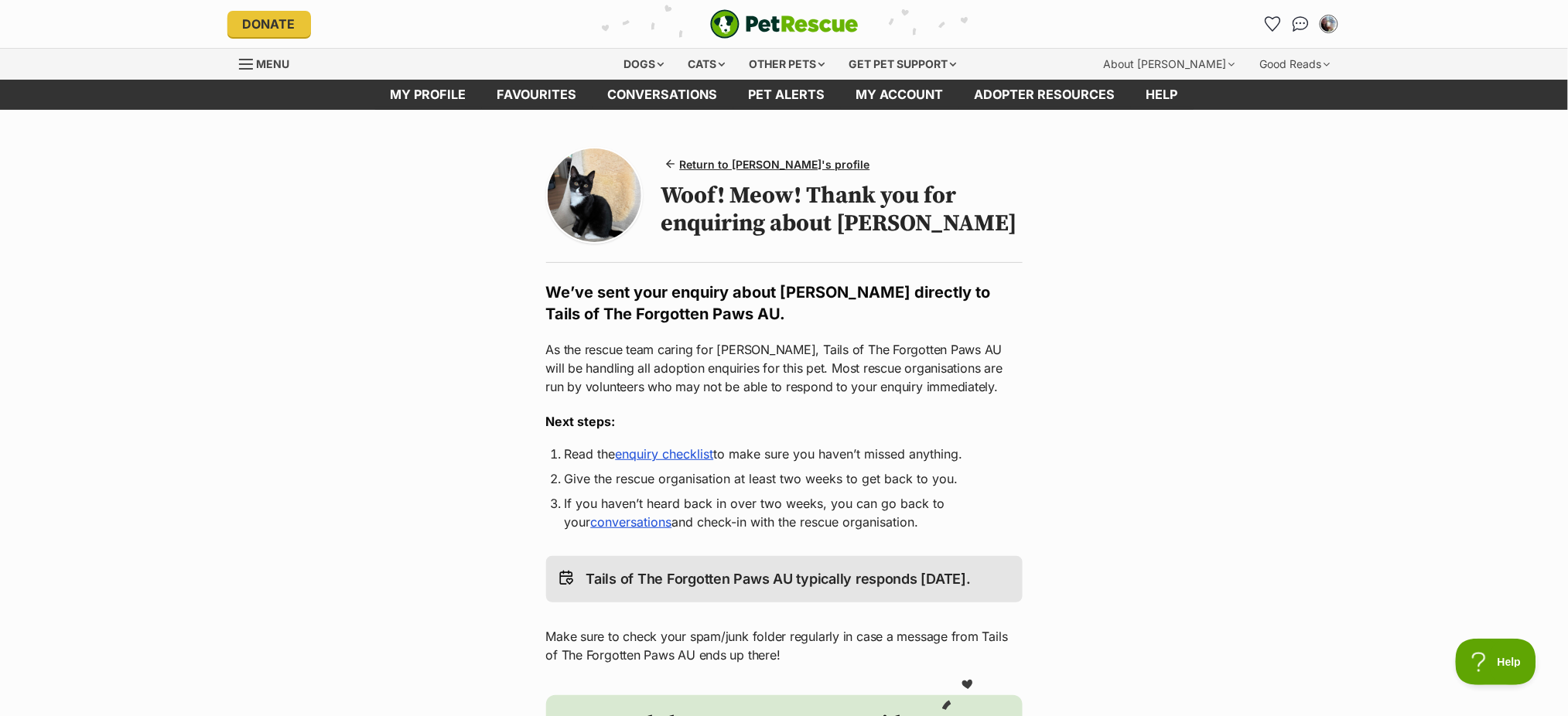 click on "enquiry checklist" at bounding box center (664, 454) 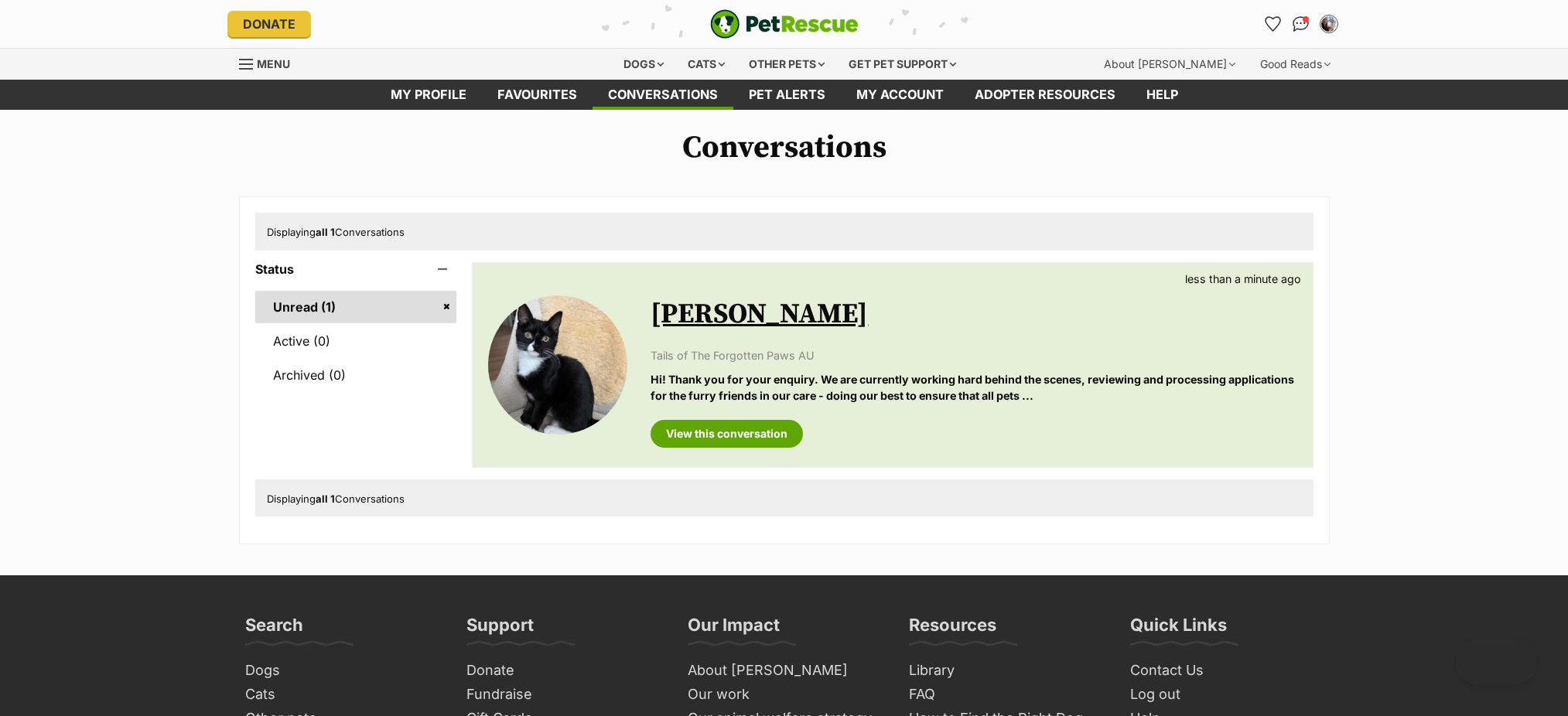 scroll, scrollTop: 0, scrollLeft: 0, axis: both 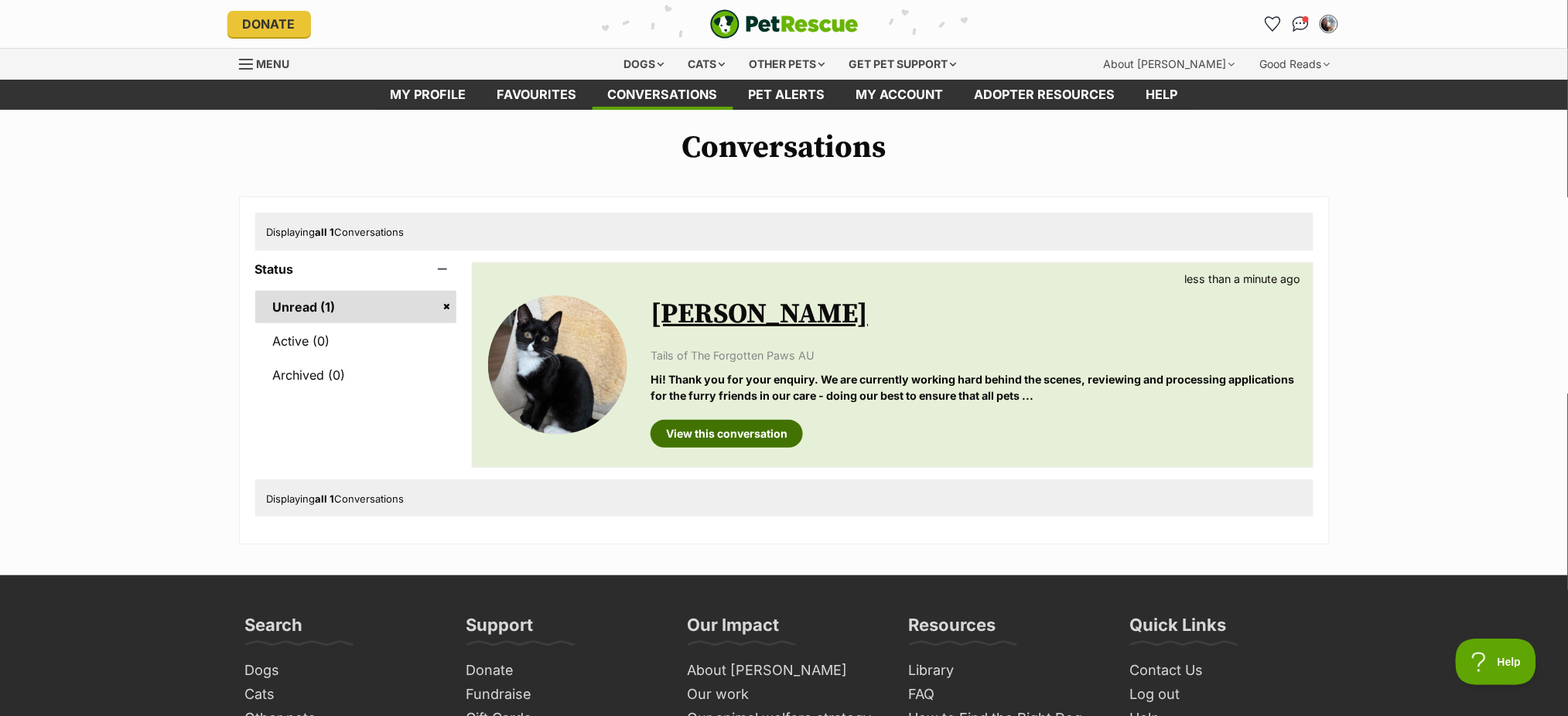 click on "View this conversation" at bounding box center (726, 434) 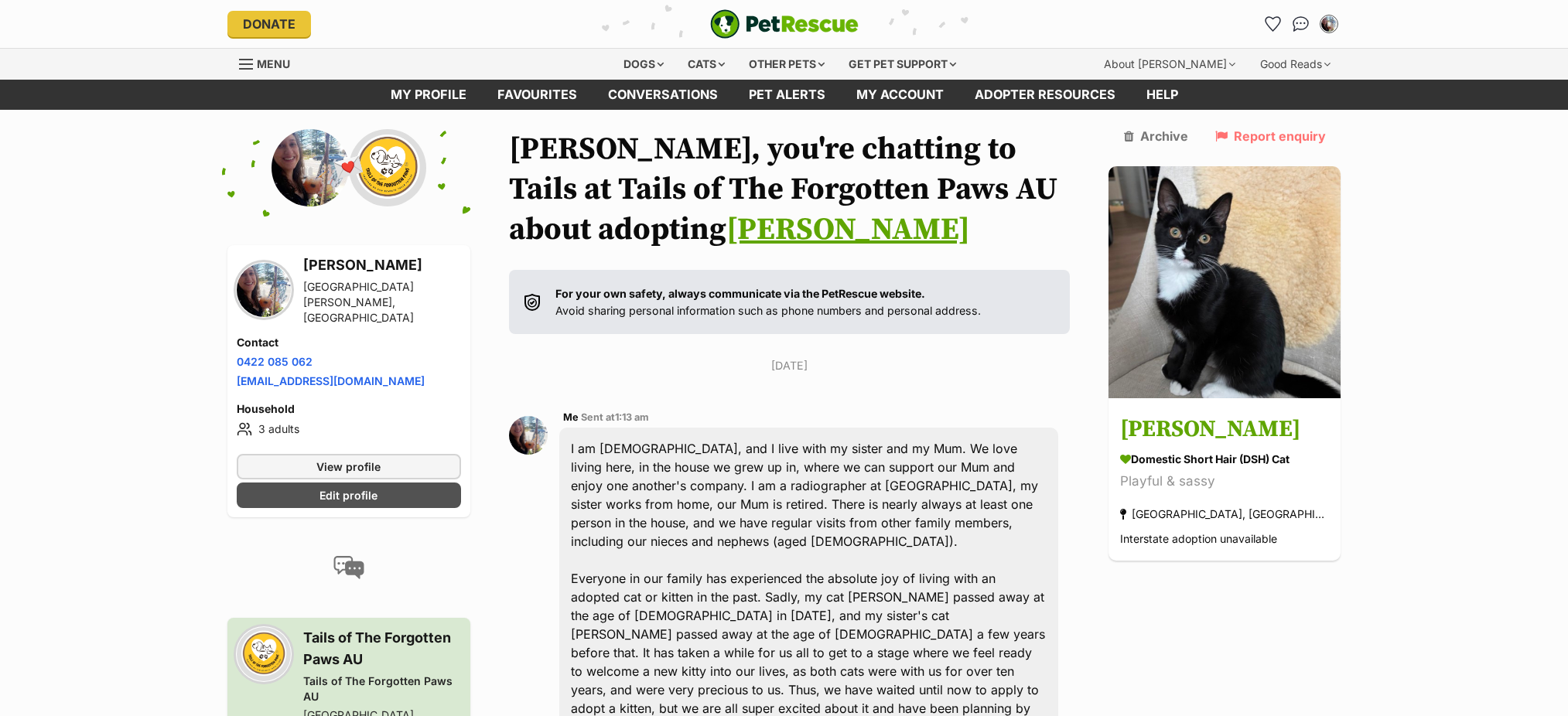 scroll, scrollTop: 139, scrollLeft: 0, axis: vertical 